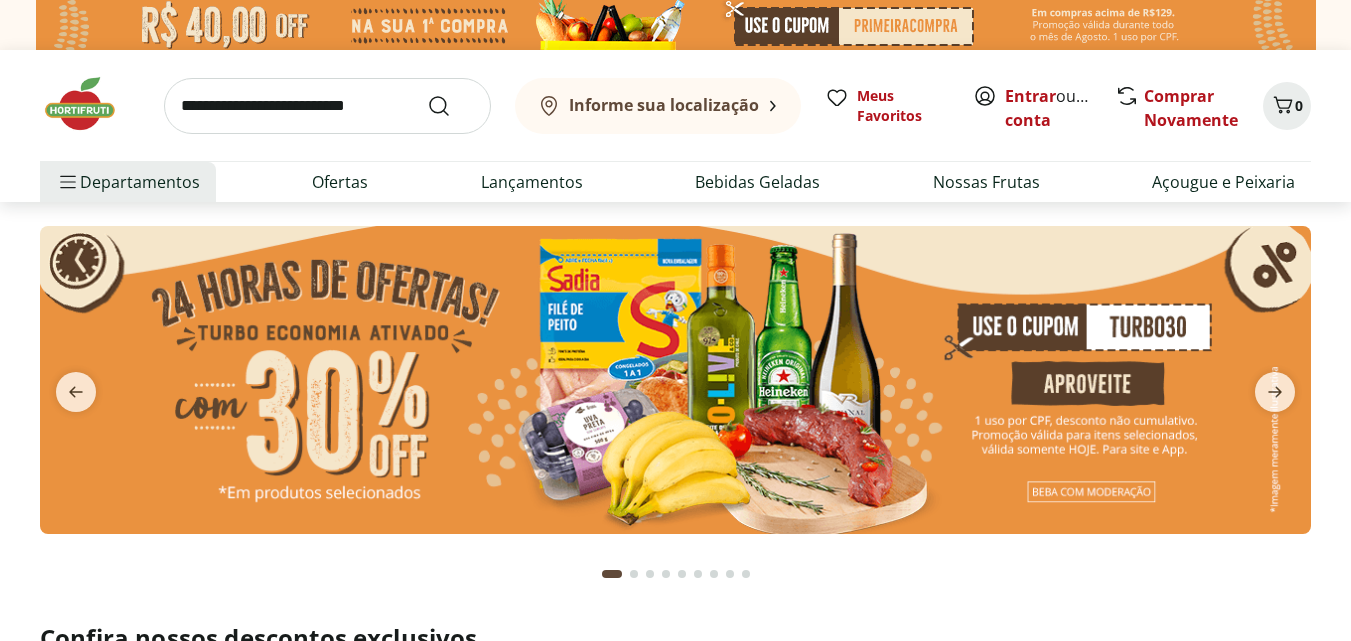 scroll, scrollTop: 0, scrollLeft: 0, axis: both 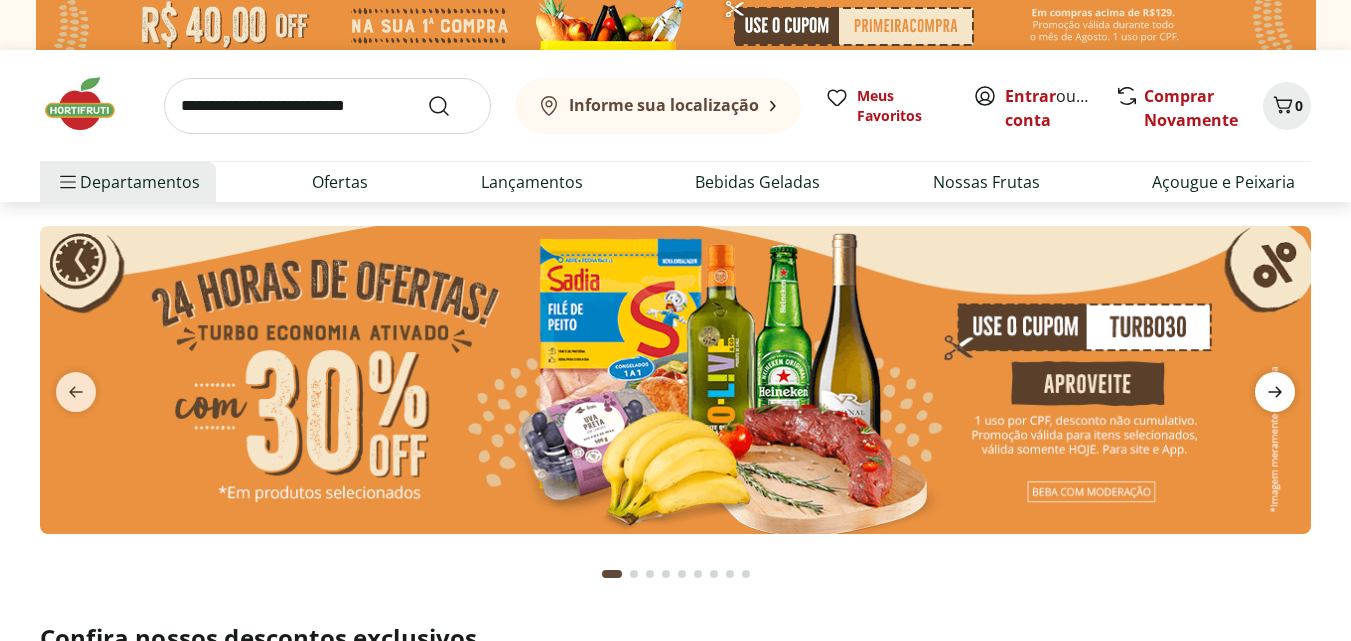 click 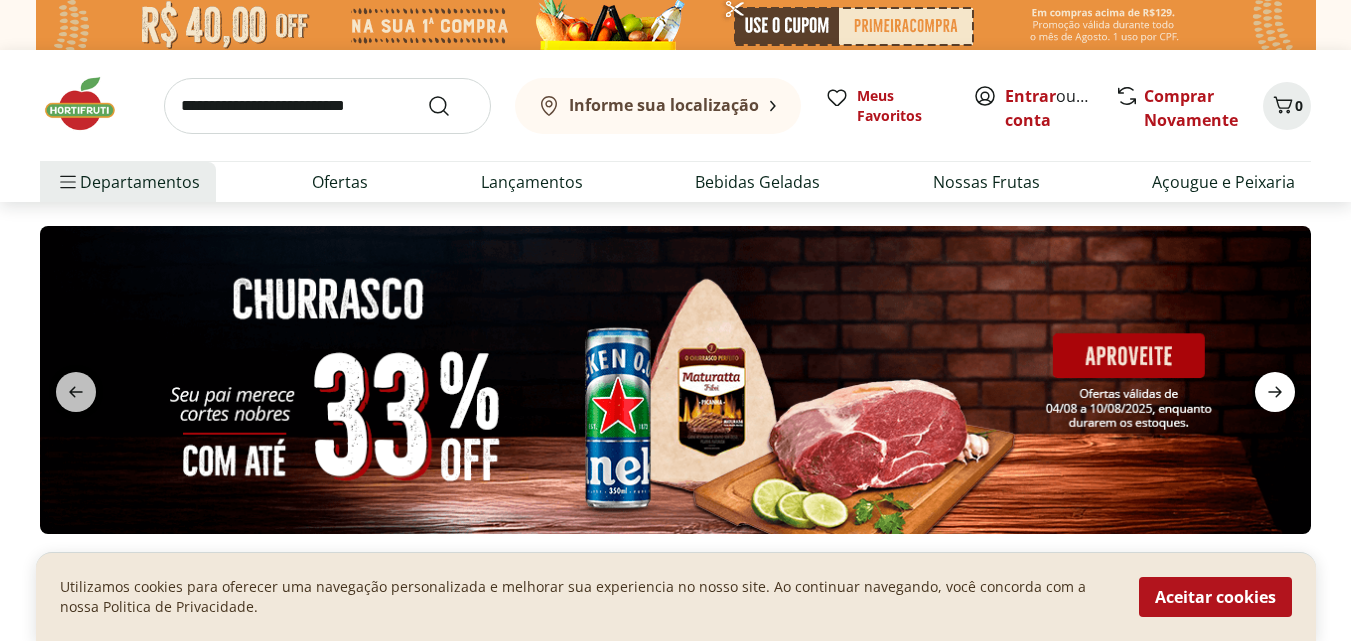 click 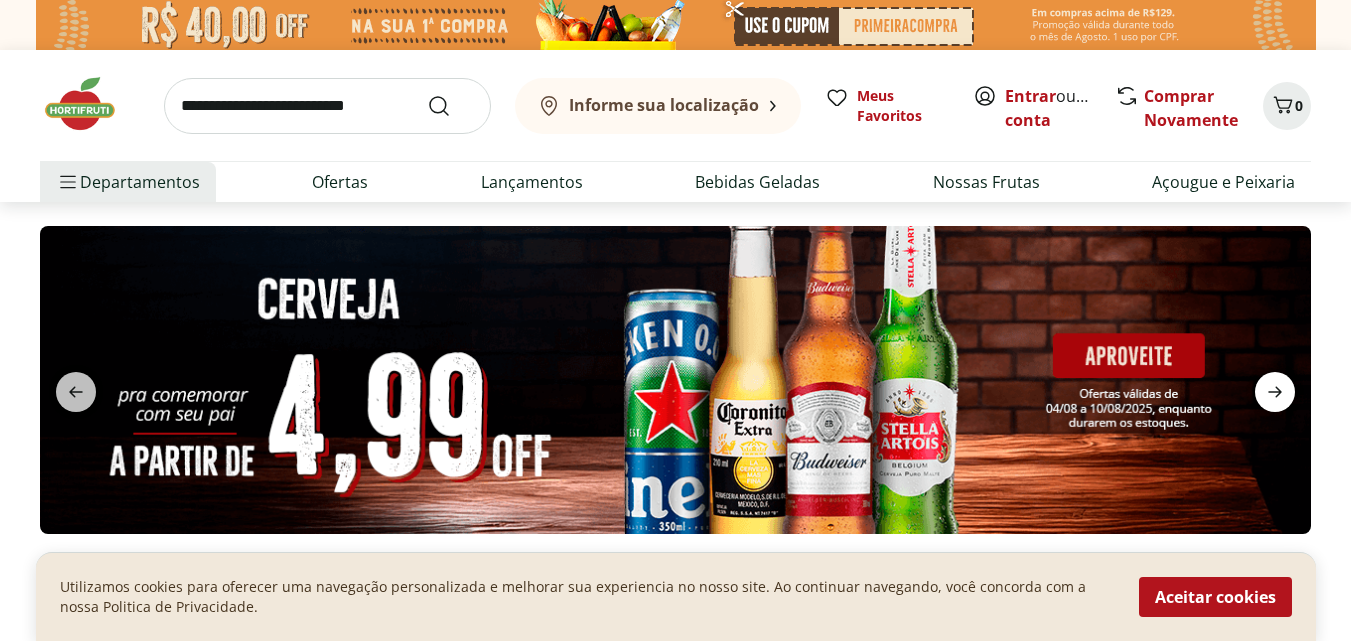 click 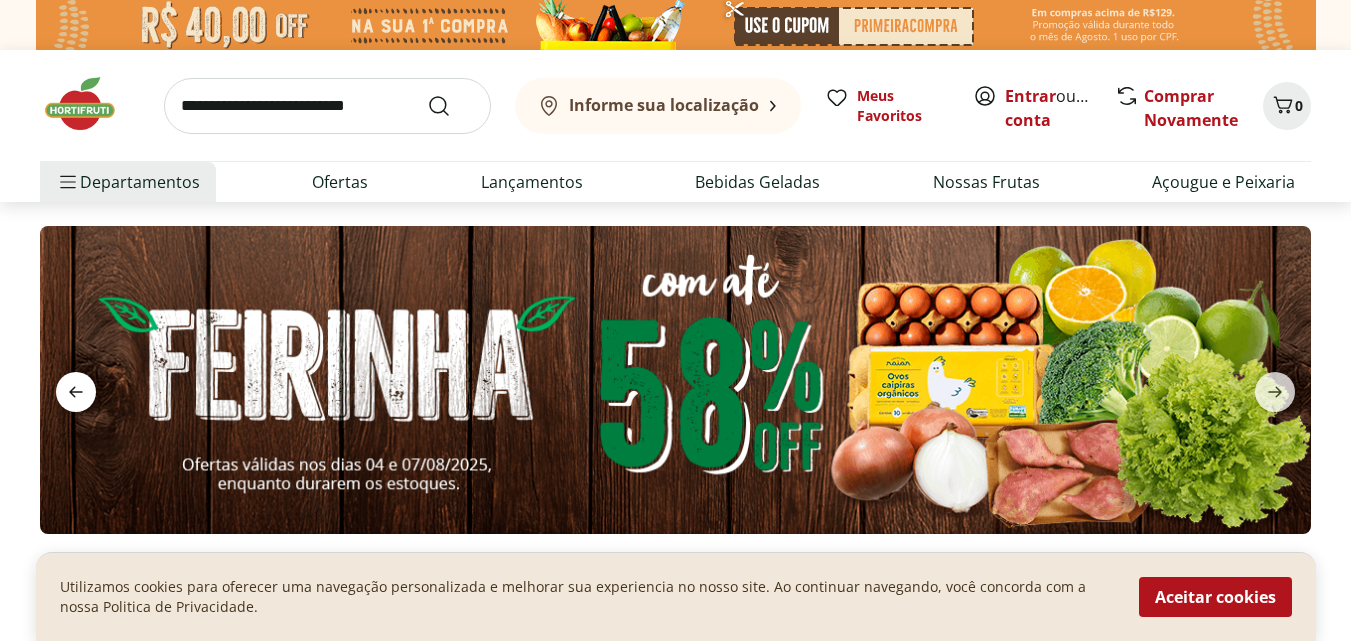 click 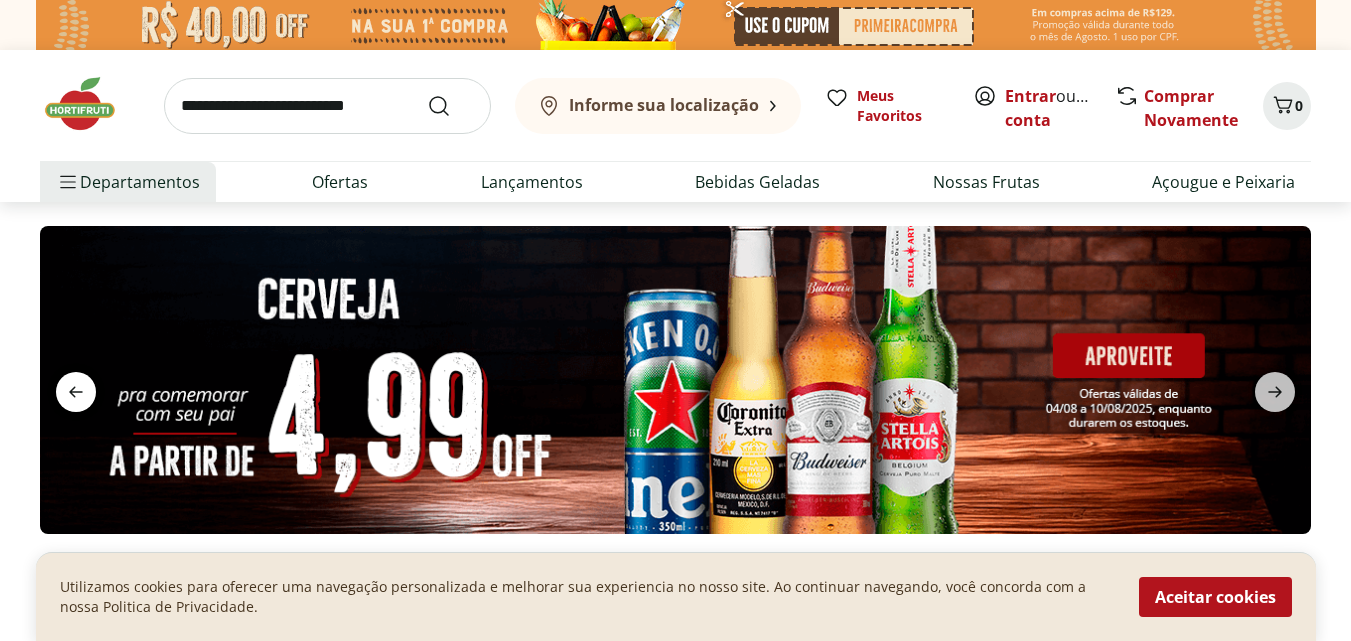 click 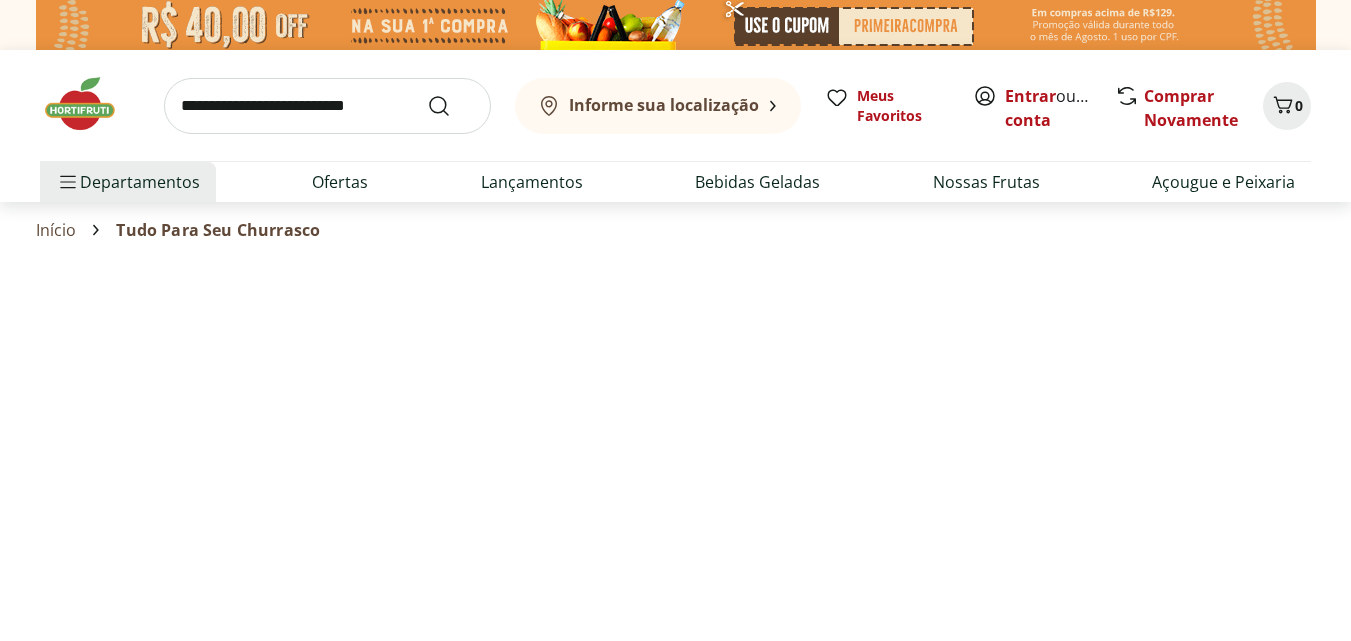 scroll, scrollTop: 0, scrollLeft: 0, axis: both 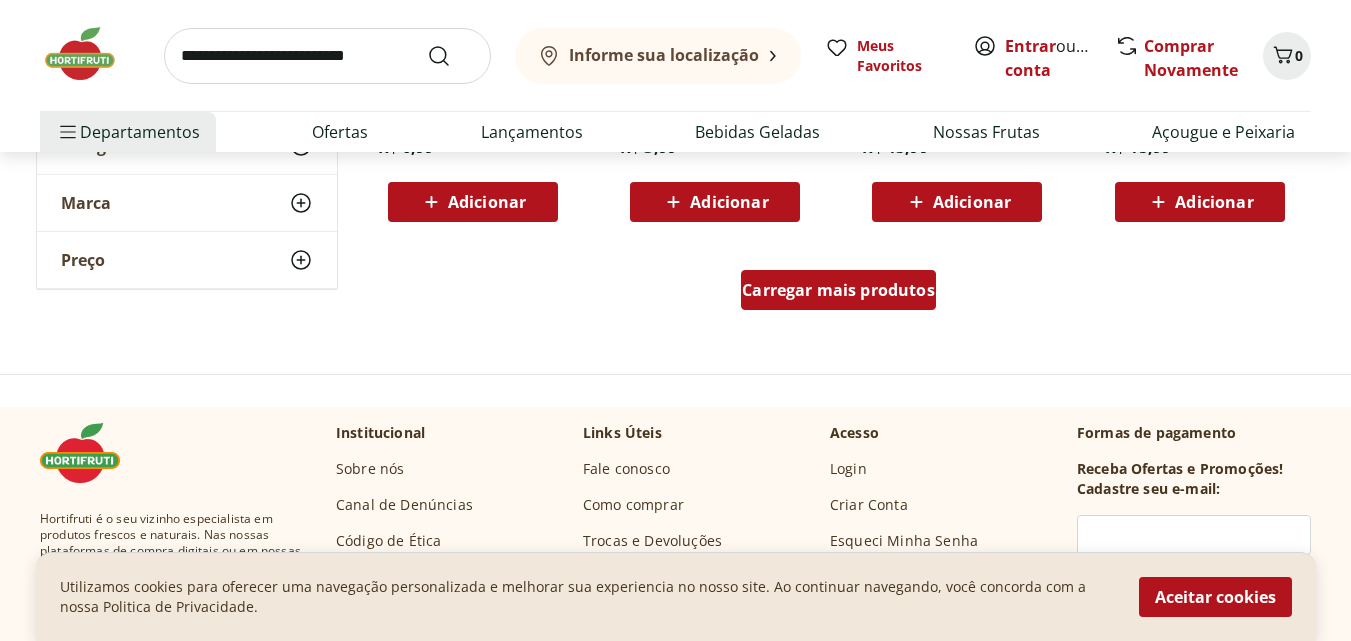 click on "Carregar mais produtos" at bounding box center [838, 290] 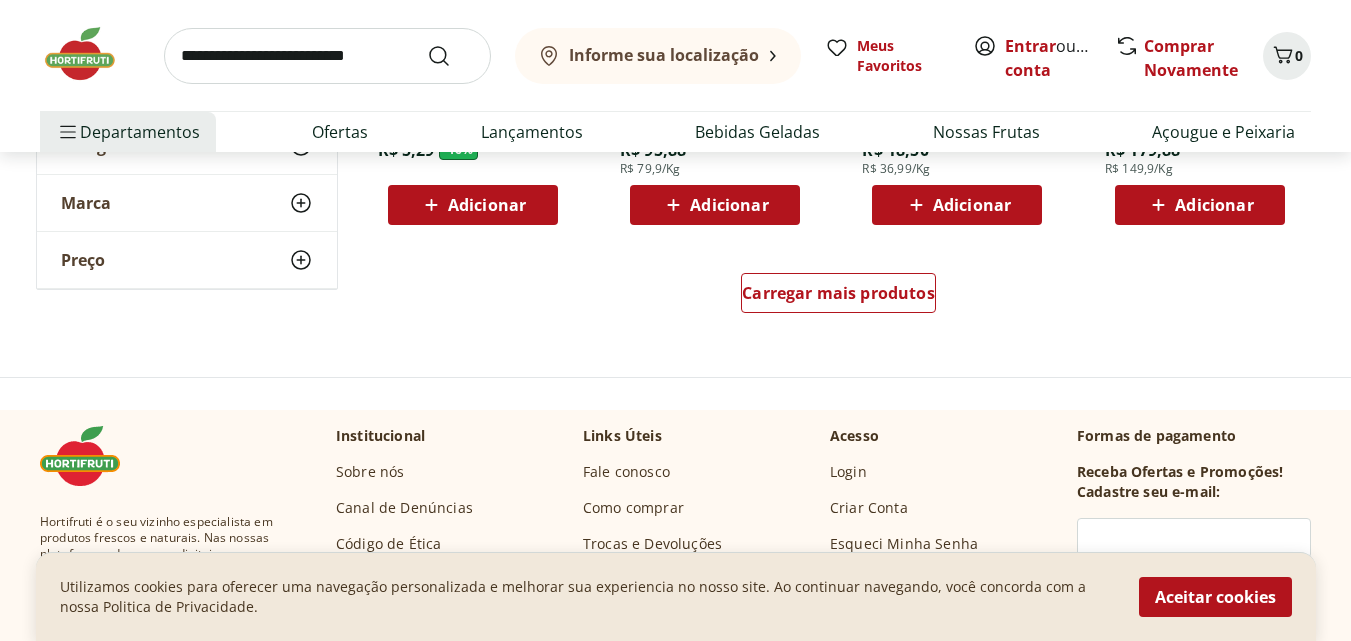 scroll, scrollTop: 2800, scrollLeft: 0, axis: vertical 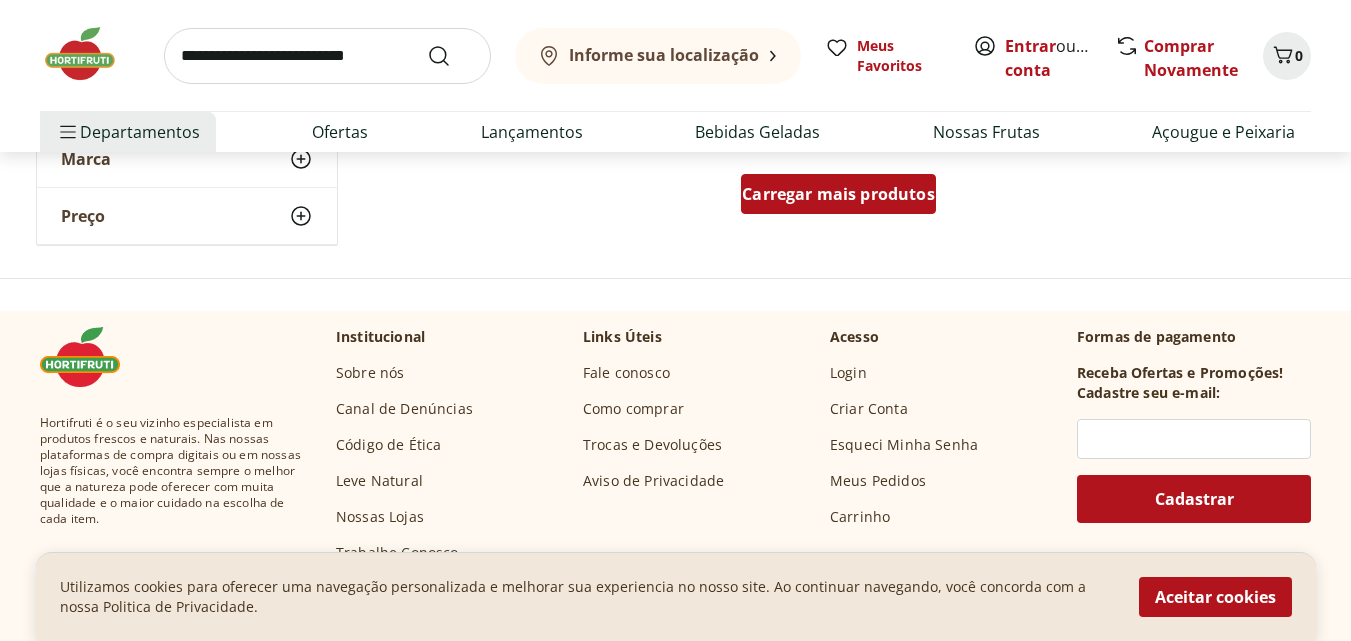 click on "Carregar mais produtos" at bounding box center [838, 194] 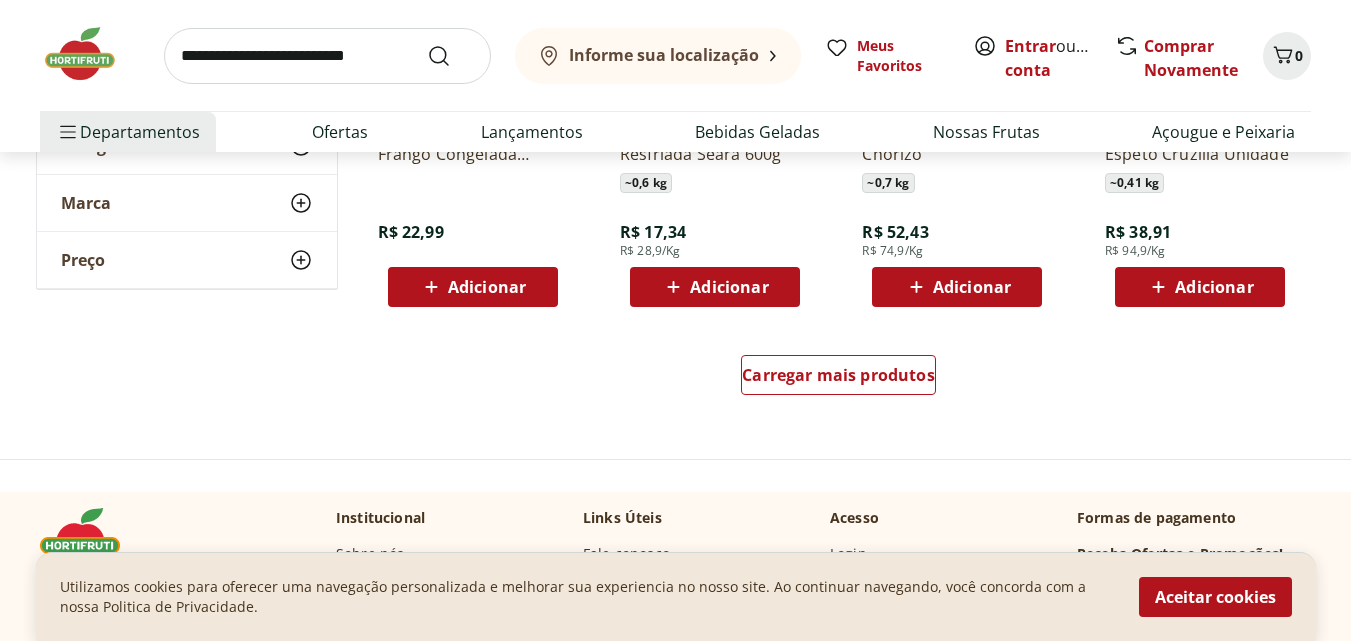 scroll, scrollTop: 4000, scrollLeft: 0, axis: vertical 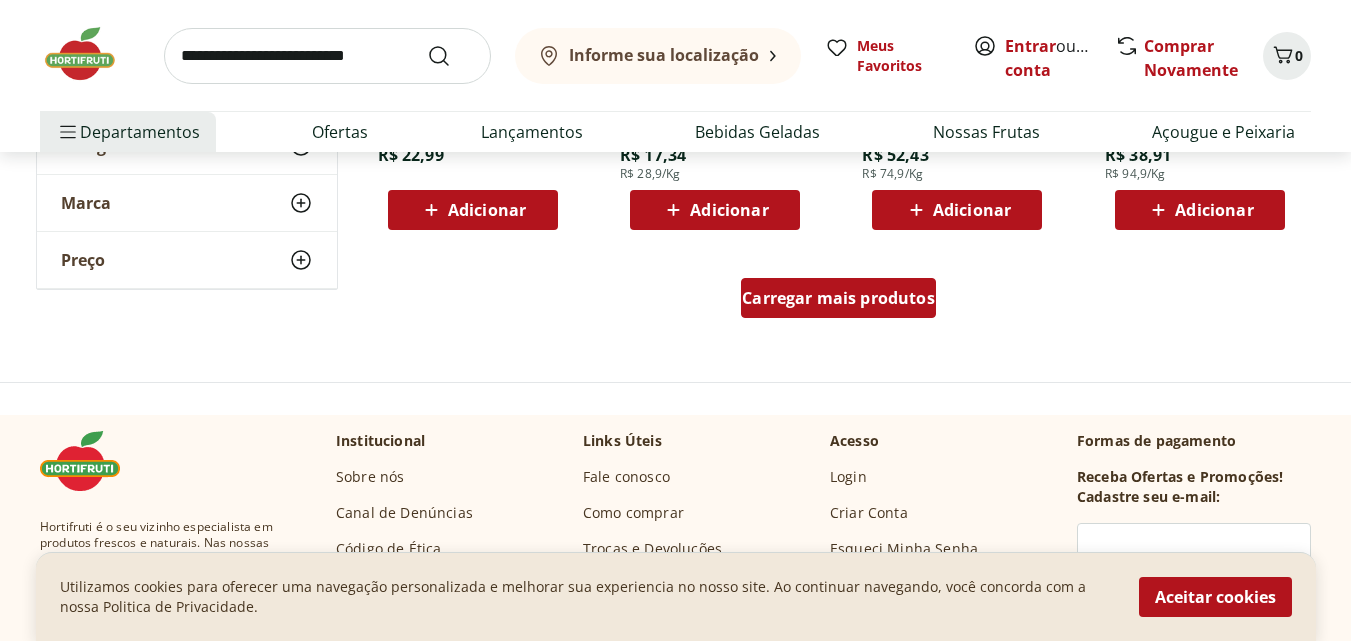 click on "Carregar mais produtos" at bounding box center (838, 298) 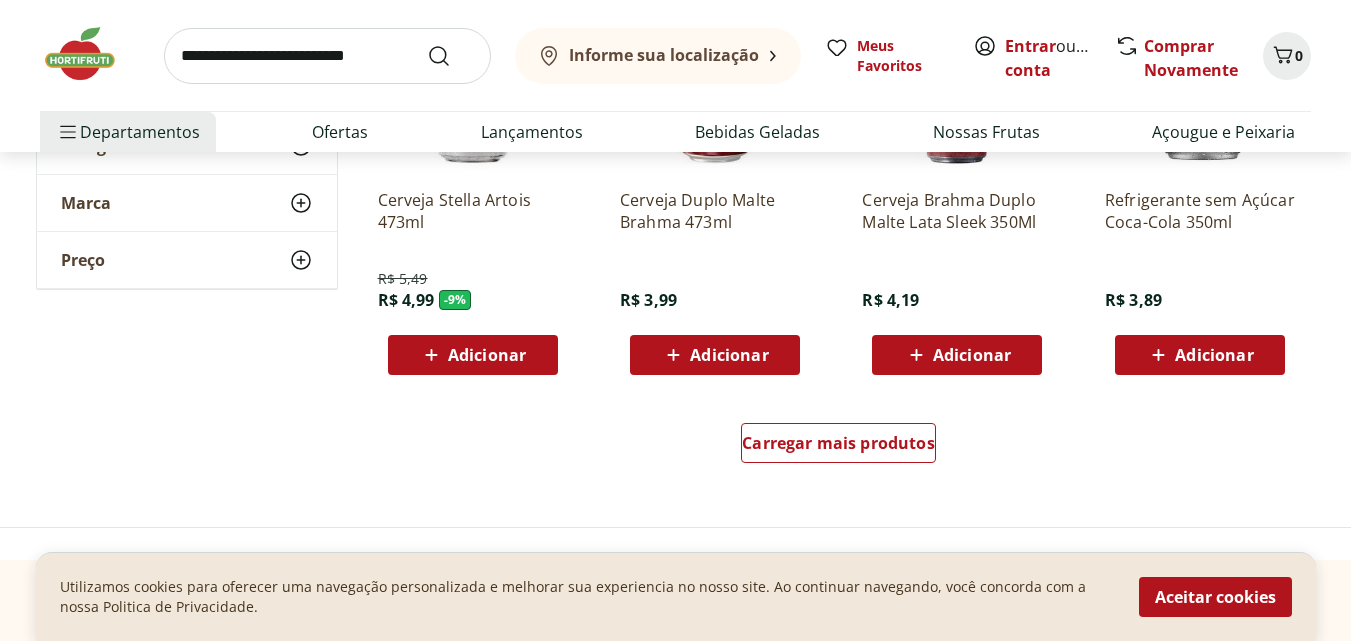 scroll, scrollTop: 5100, scrollLeft: 0, axis: vertical 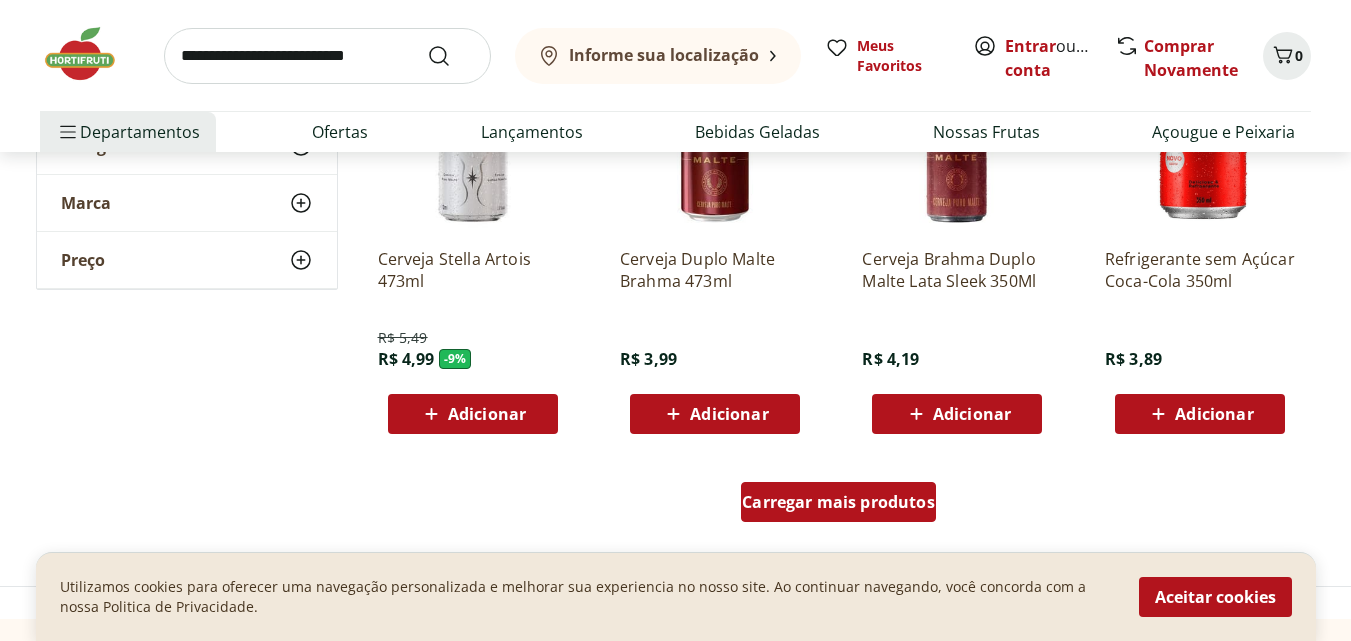 click on "Carregar mais produtos" at bounding box center (838, 502) 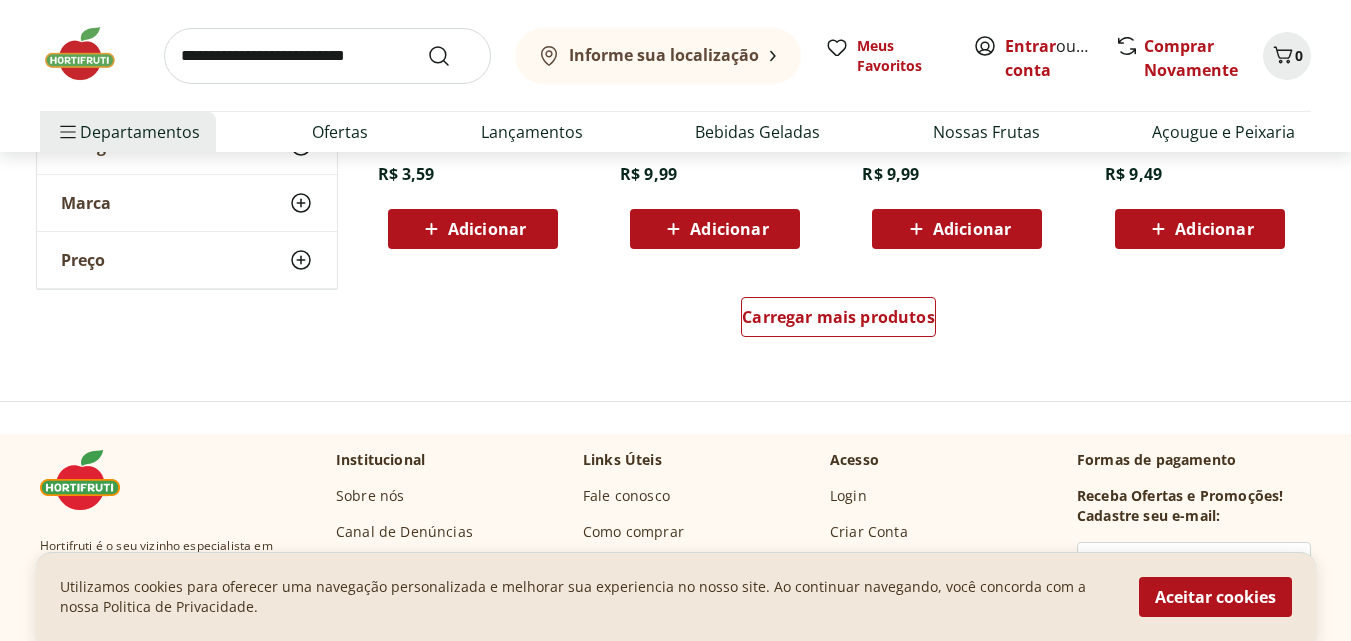 scroll, scrollTop: 6700, scrollLeft: 0, axis: vertical 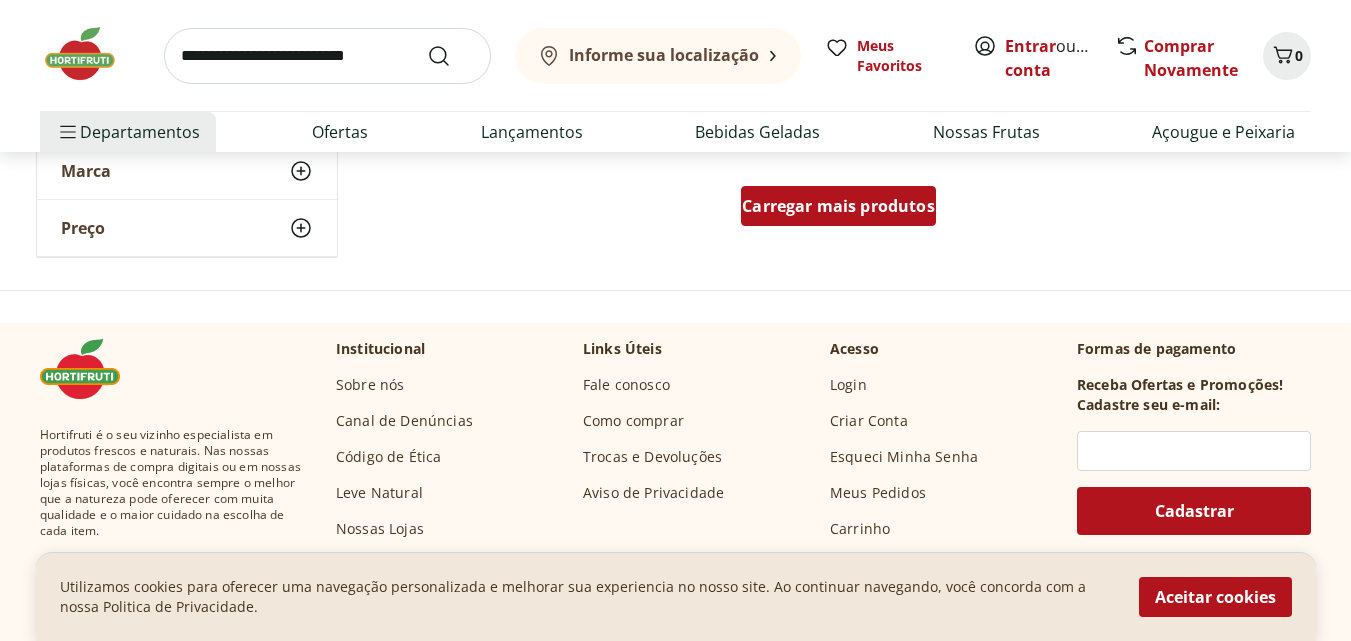 click on "Carregar mais produtos" at bounding box center [838, 206] 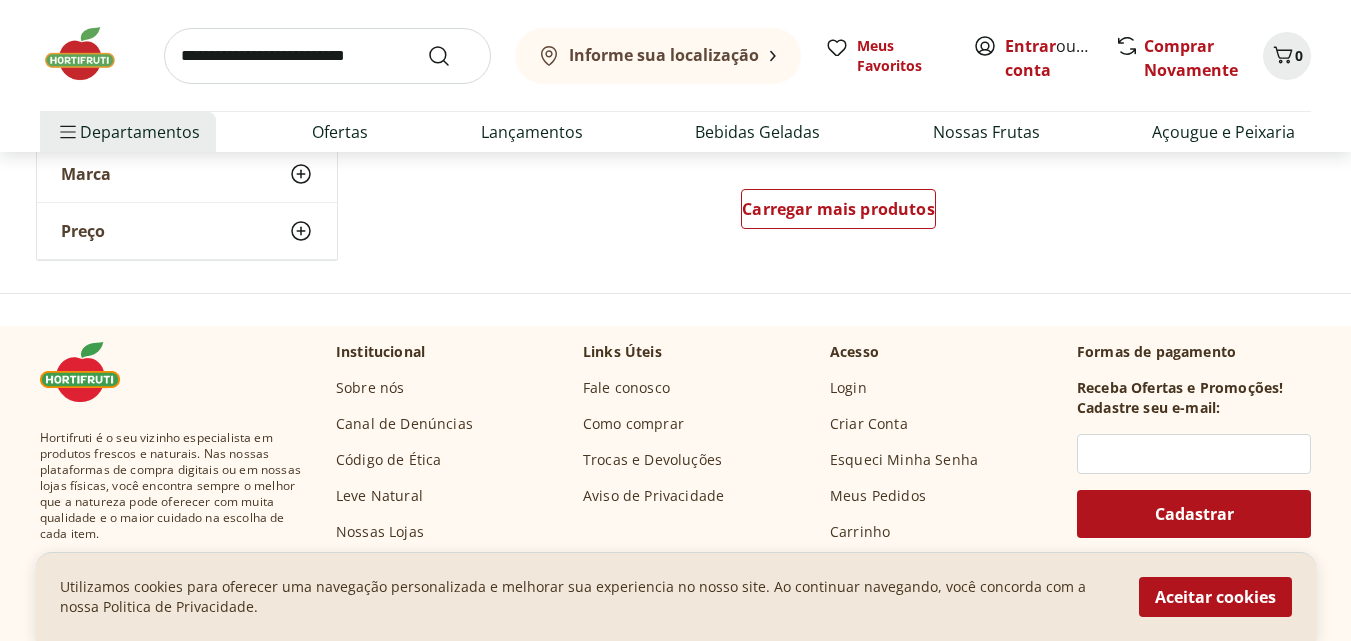 scroll, scrollTop: 8000, scrollLeft: 0, axis: vertical 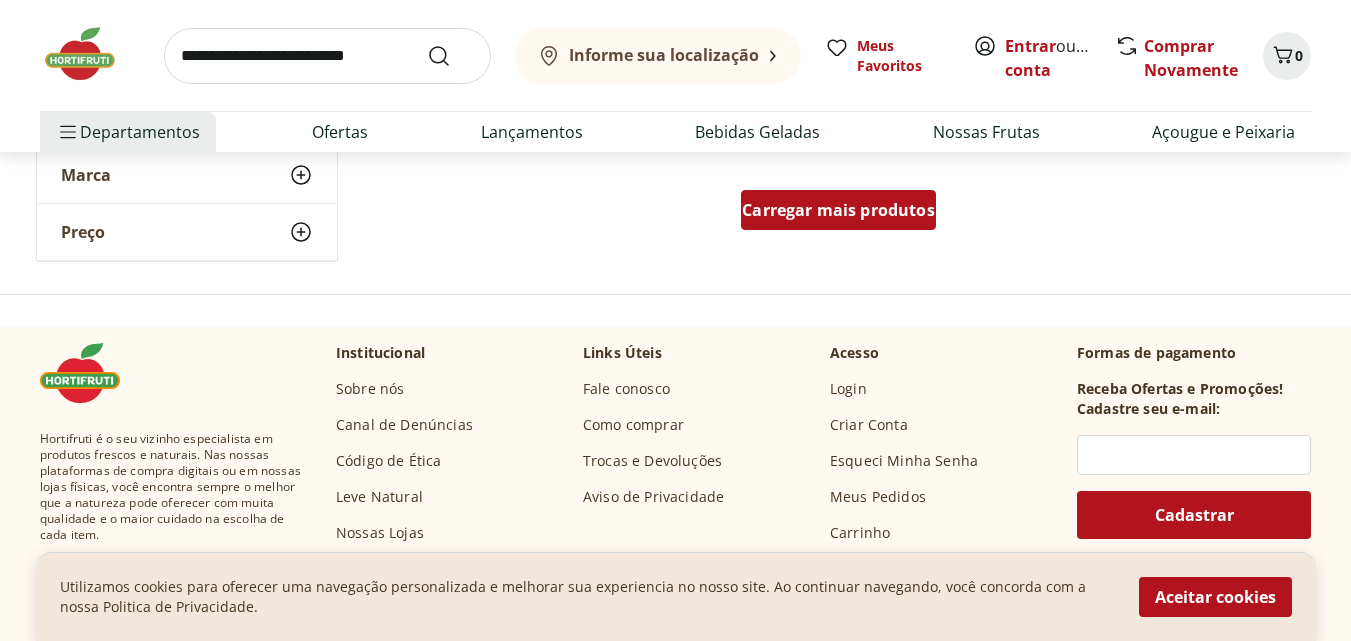 click on "Carregar mais produtos" at bounding box center [838, 210] 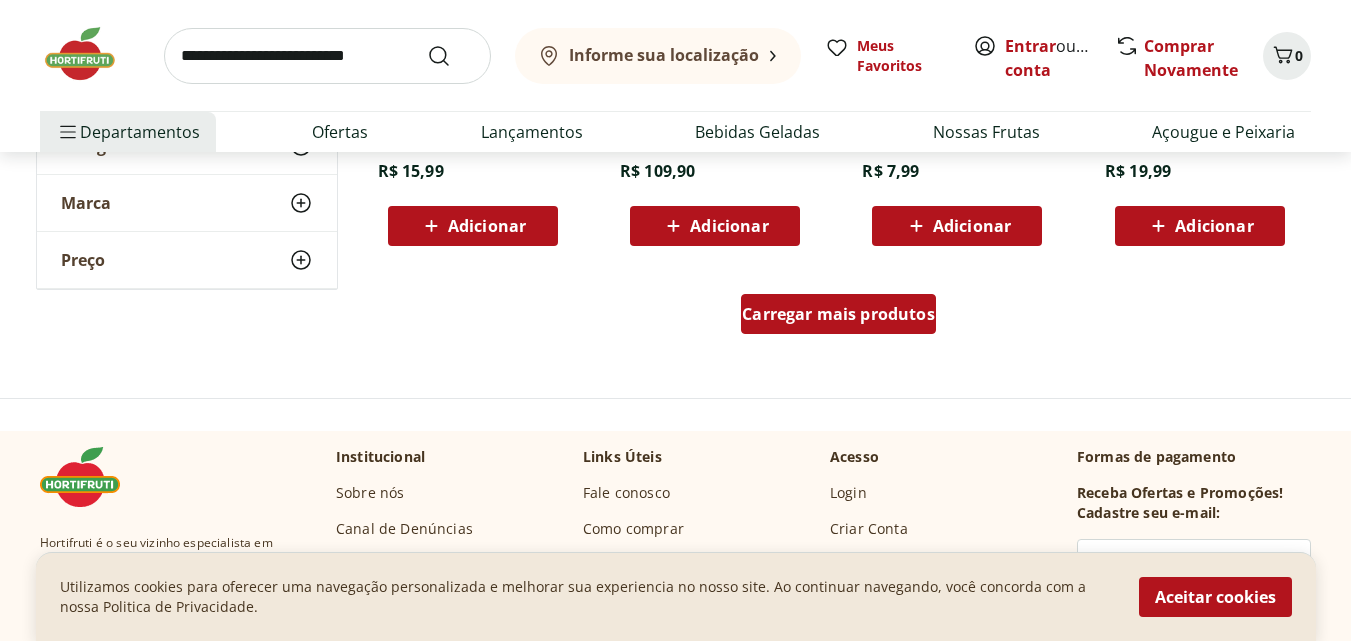 click on "Carregar mais produtos" at bounding box center (838, 314) 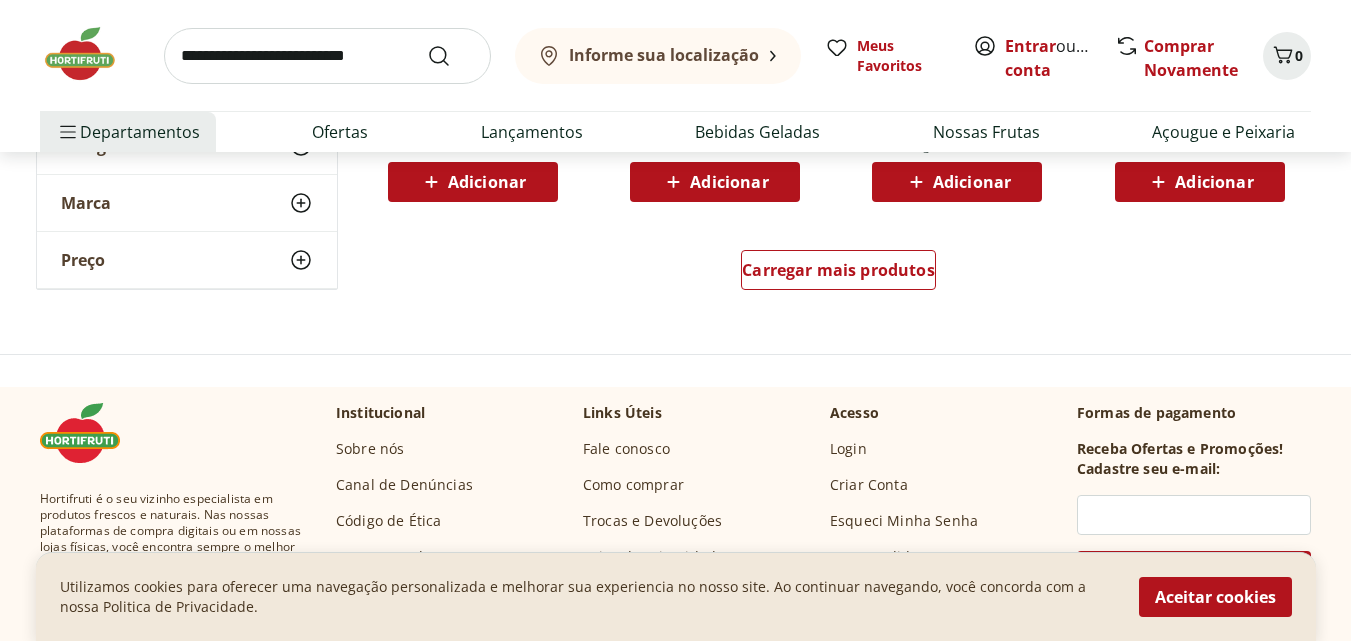 scroll, scrollTop: 10600, scrollLeft: 0, axis: vertical 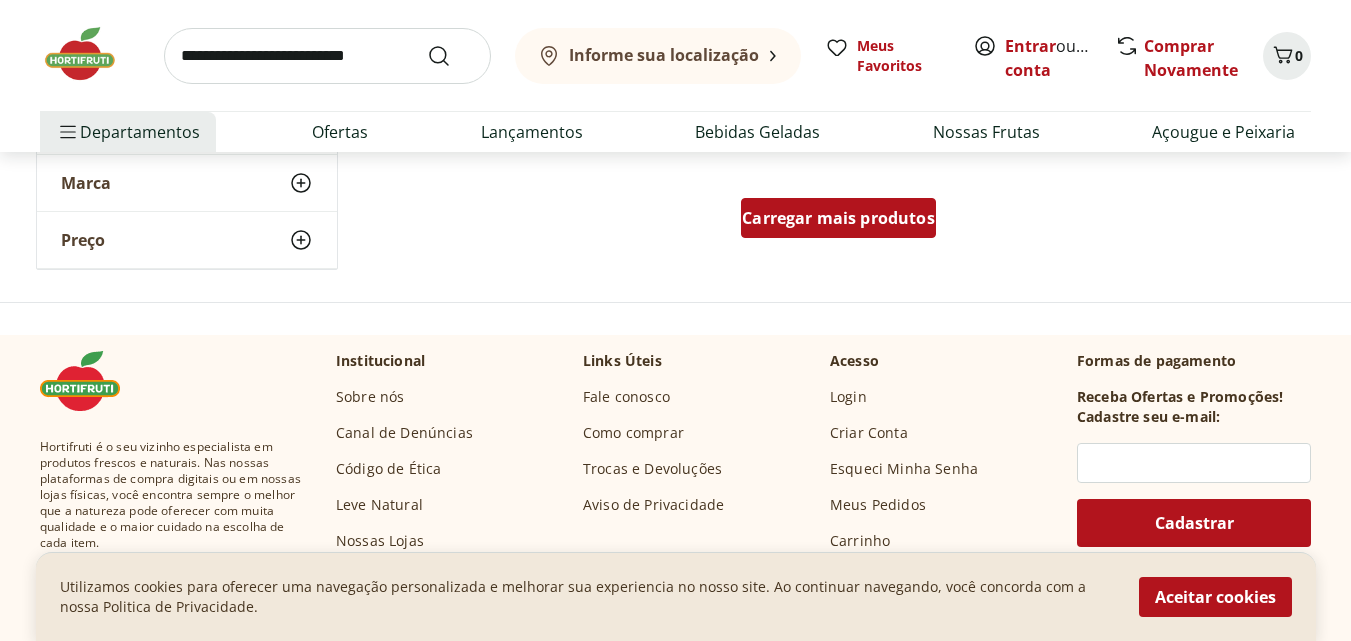 click on "Carregar mais produtos" at bounding box center (838, 218) 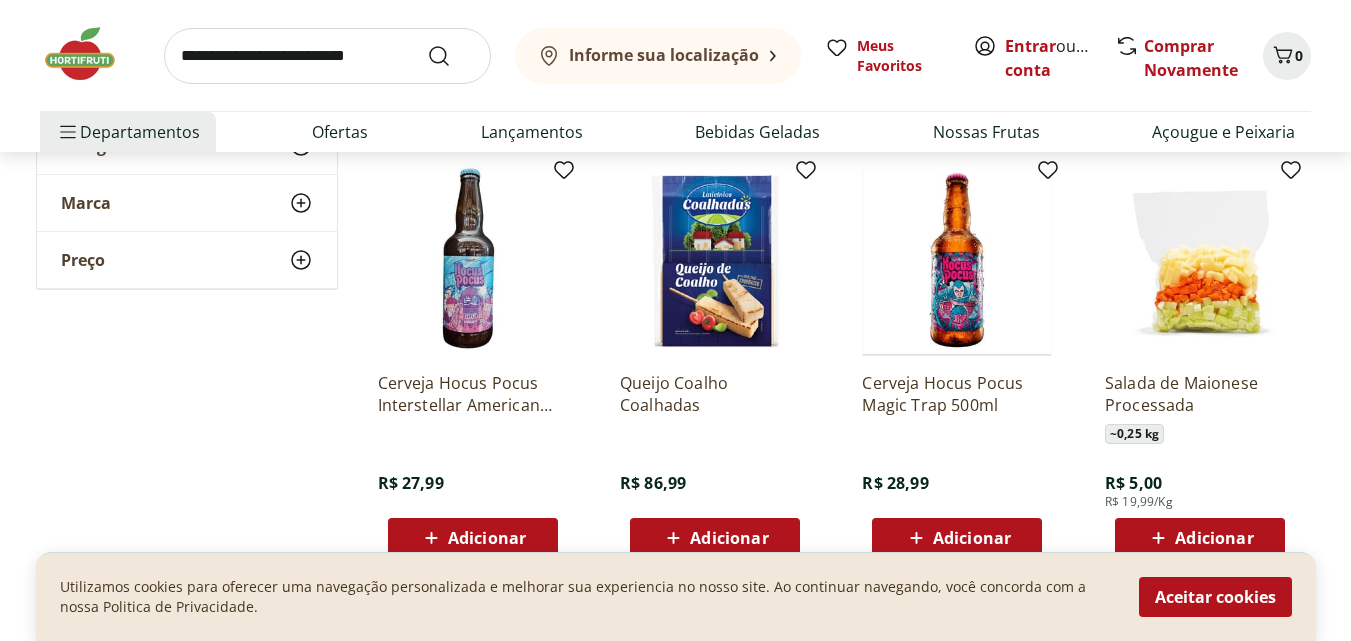 scroll, scrollTop: 8000, scrollLeft: 0, axis: vertical 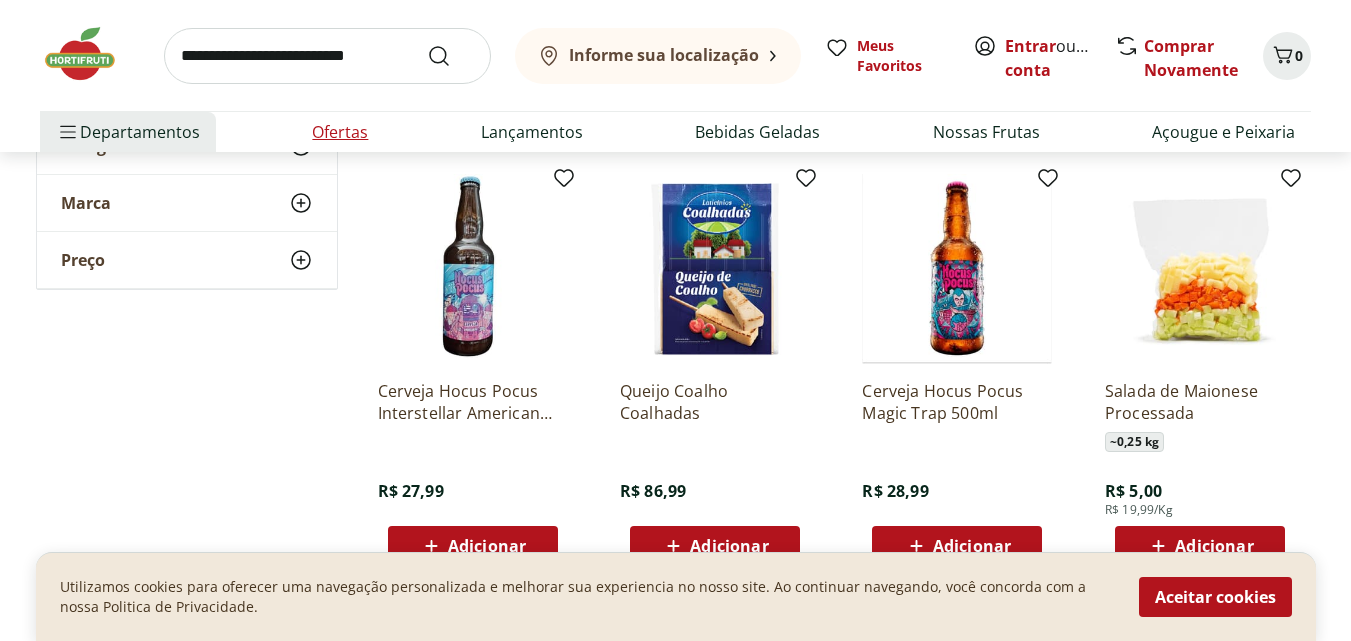 click on "Ofertas" at bounding box center [340, 132] 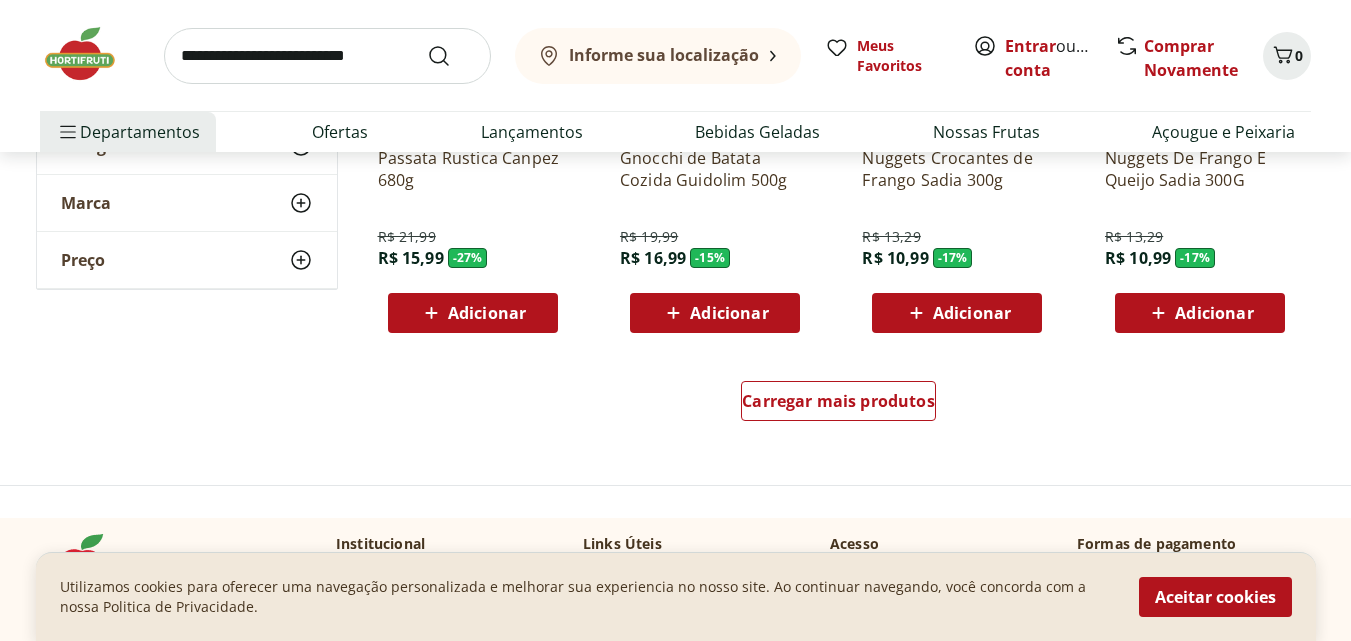 scroll, scrollTop: 1300, scrollLeft: 0, axis: vertical 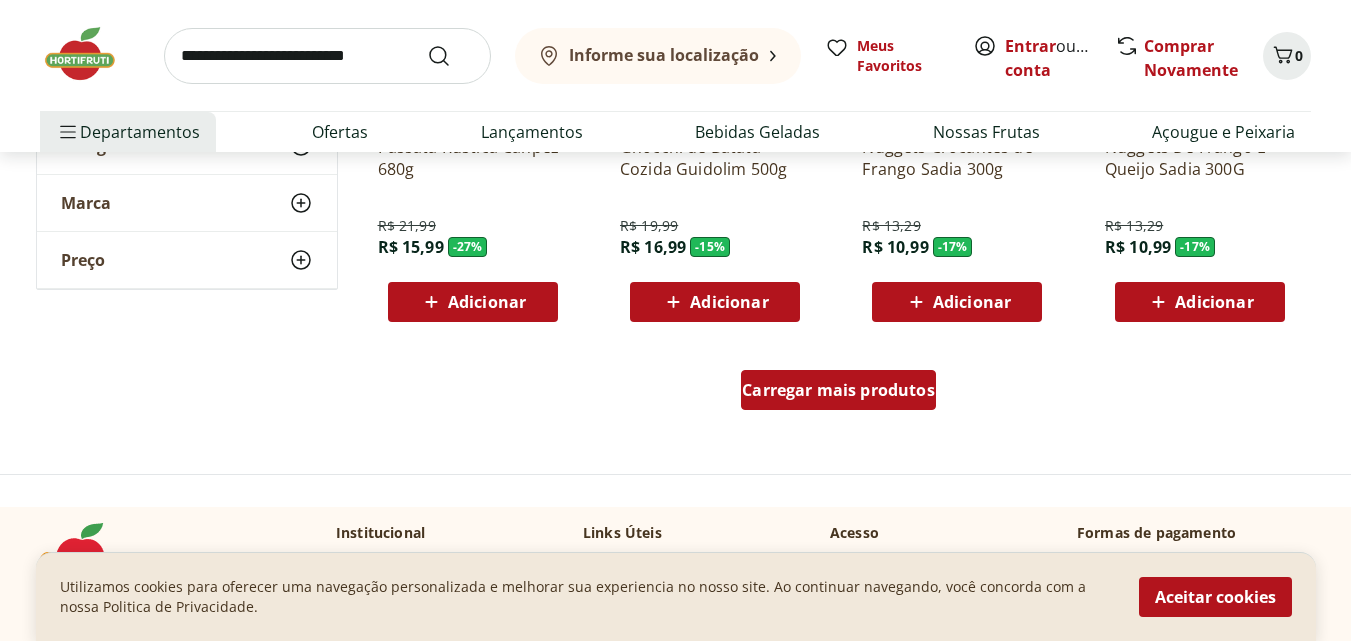 click on "Carregar mais produtos" at bounding box center [838, 390] 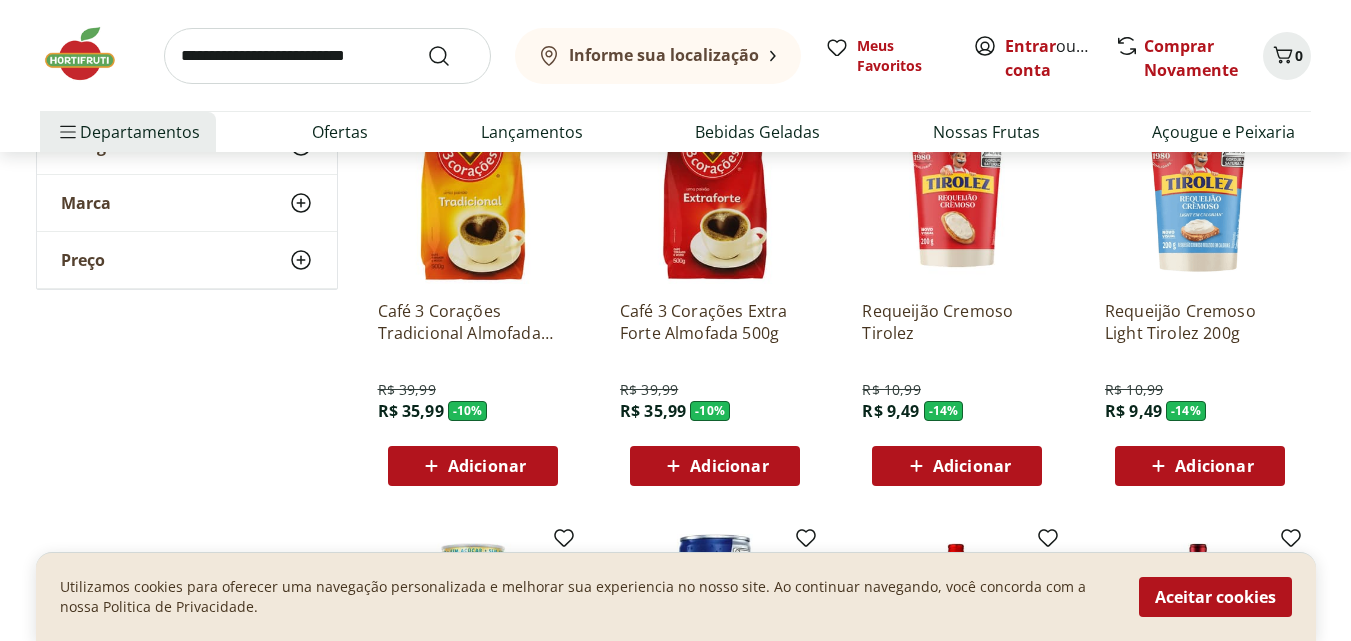 scroll, scrollTop: 1900, scrollLeft: 0, axis: vertical 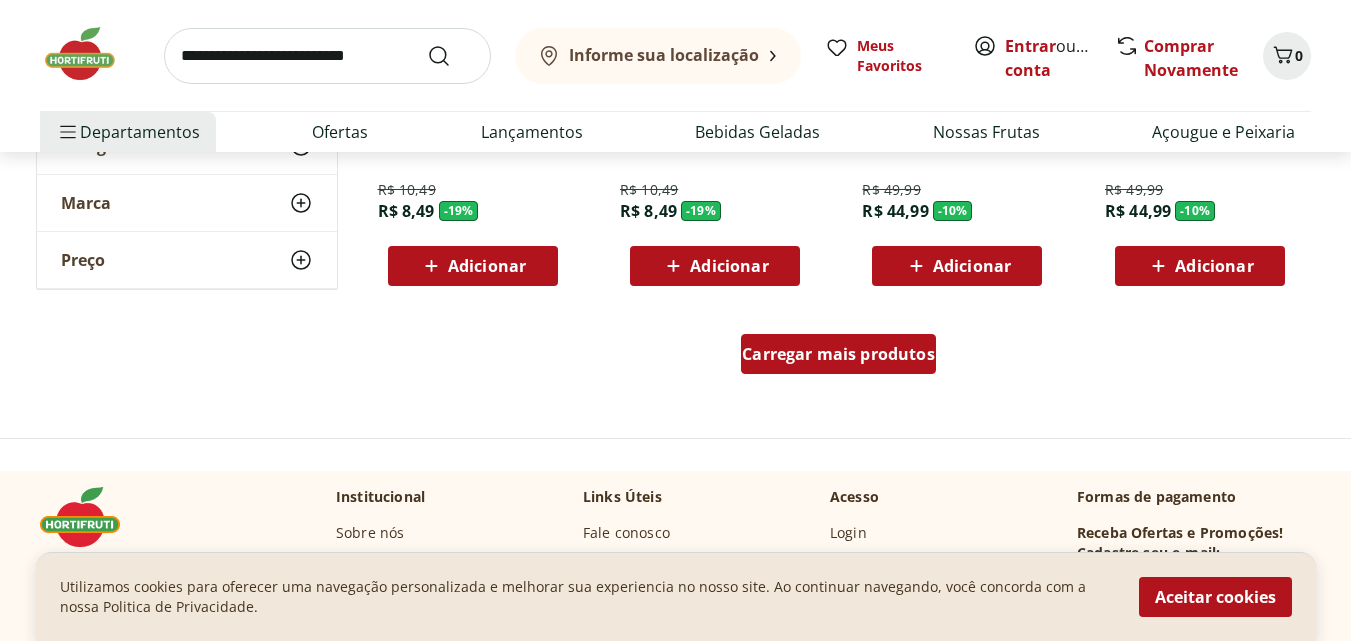 click on "Carregar mais produtos" at bounding box center [838, 354] 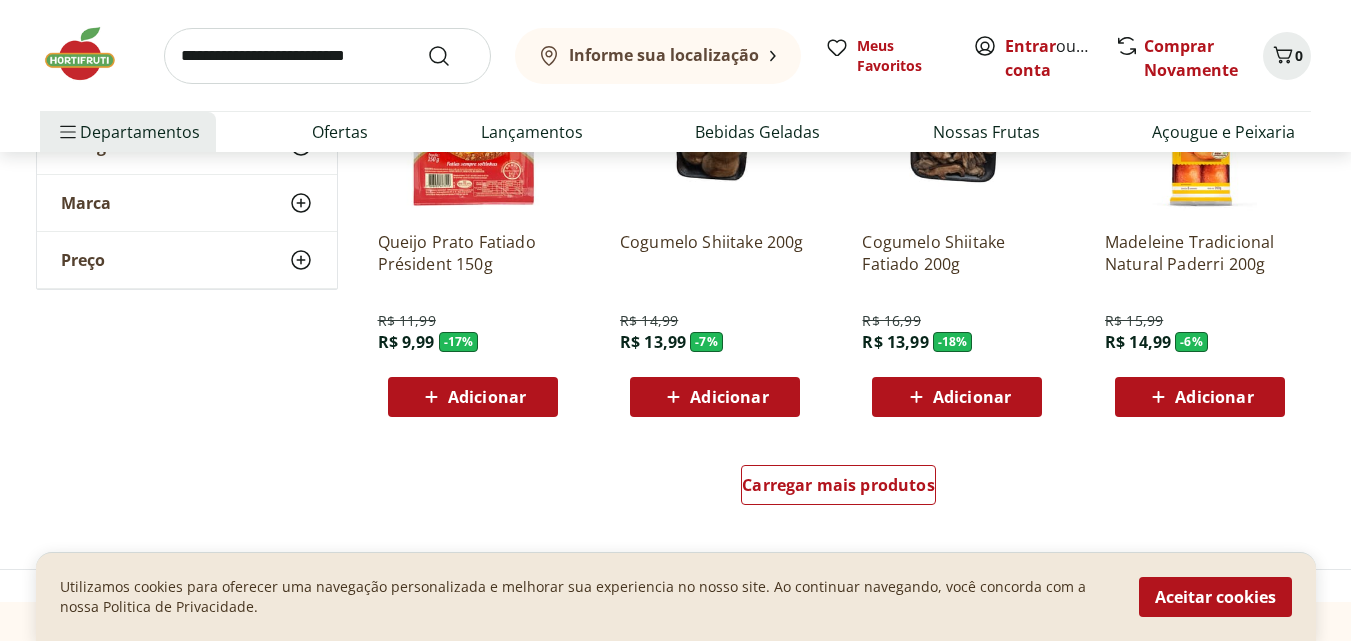 scroll, scrollTop: 3840, scrollLeft: 0, axis: vertical 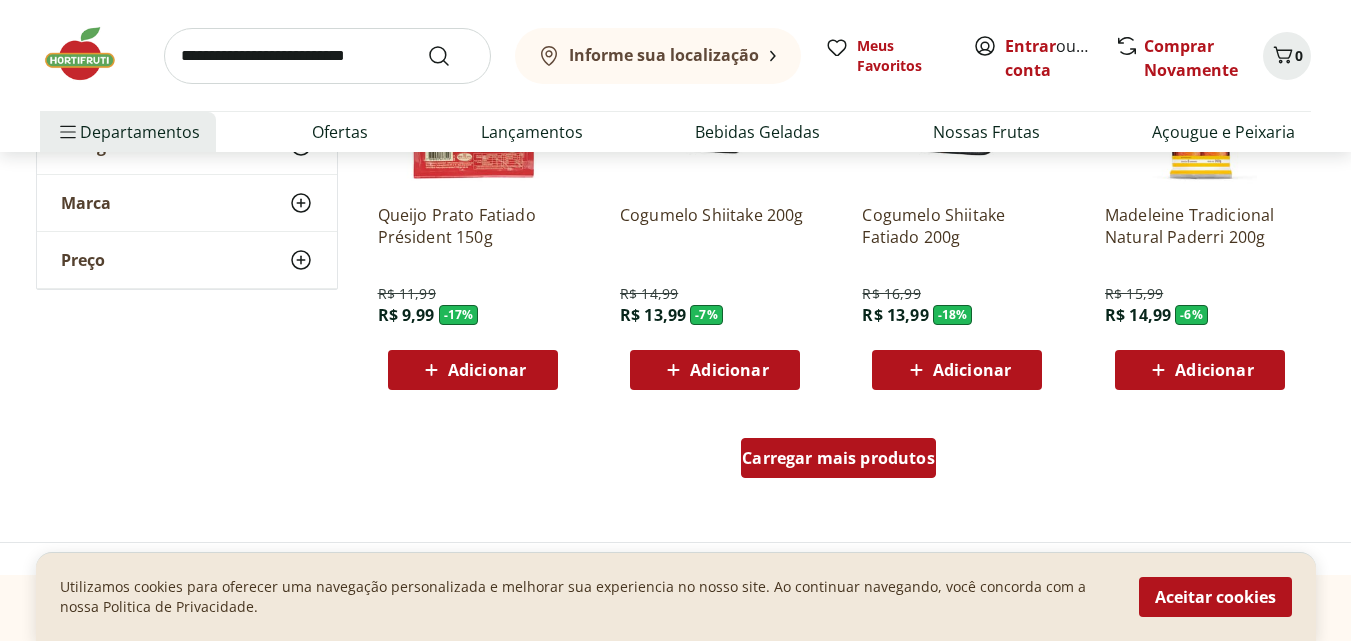 click on "Carregar mais produtos" at bounding box center (838, 458) 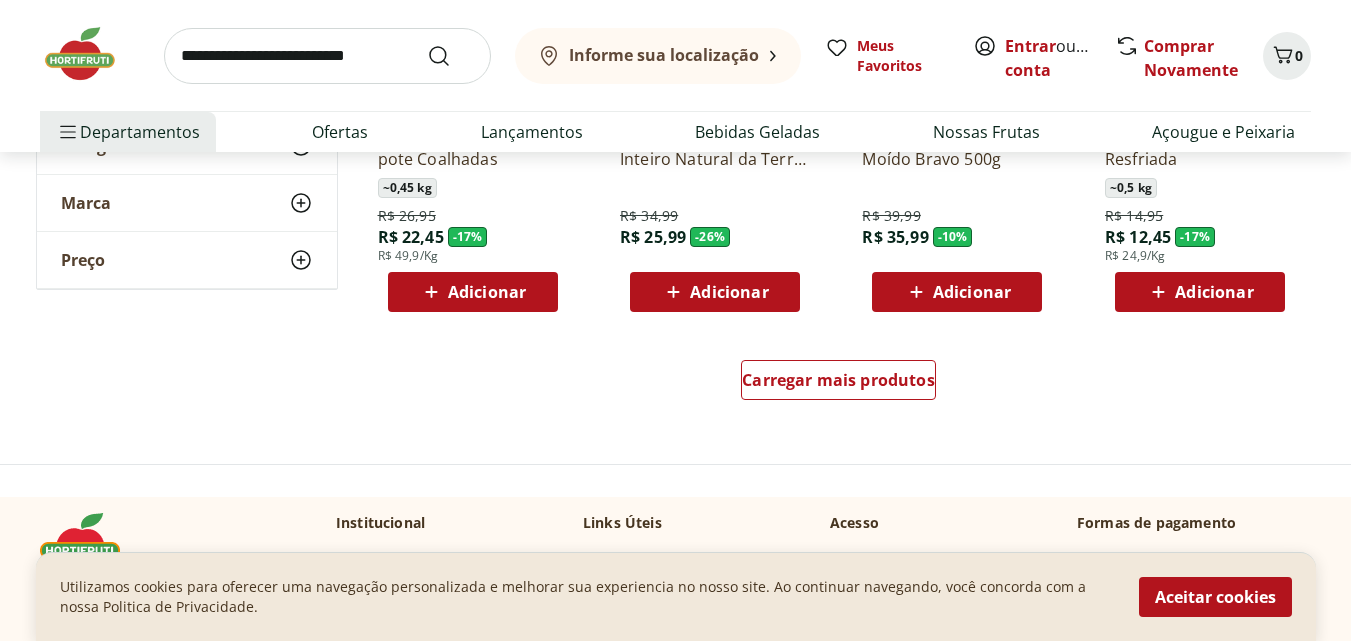 scroll, scrollTop: 5340, scrollLeft: 0, axis: vertical 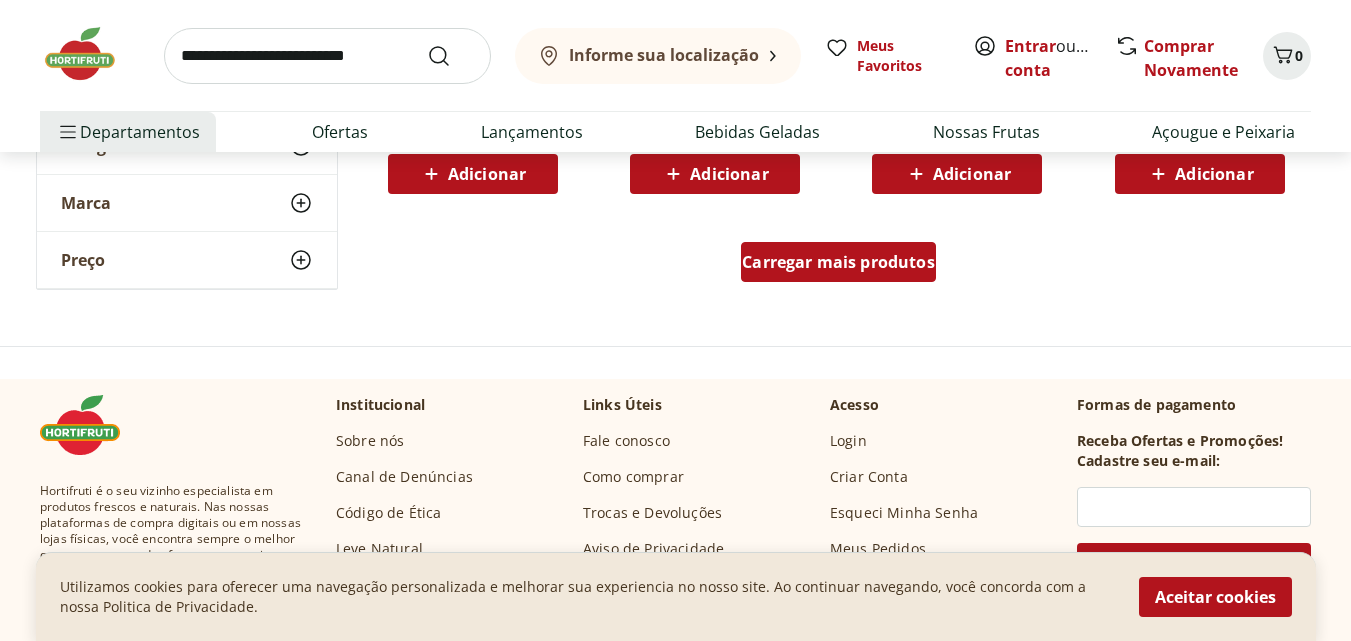 click on "Carregar mais produtos" at bounding box center (838, 262) 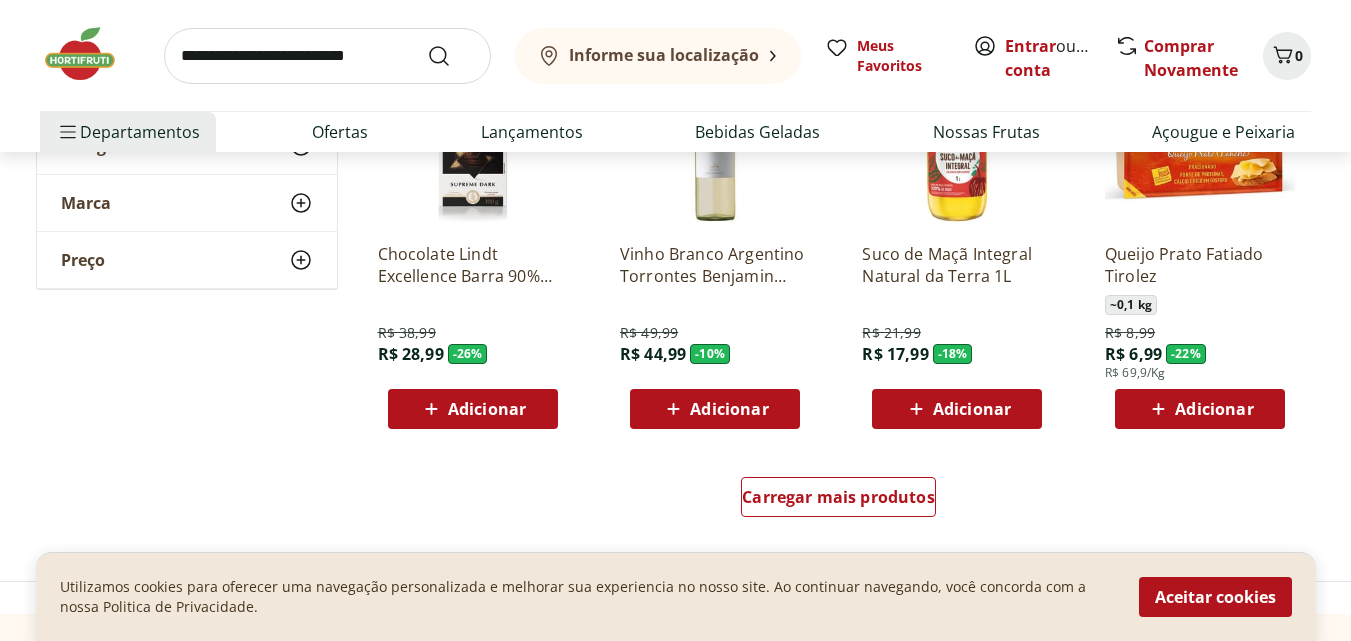 scroll, scrollTop: 6440, scrollLeft: 0, axis: vertical 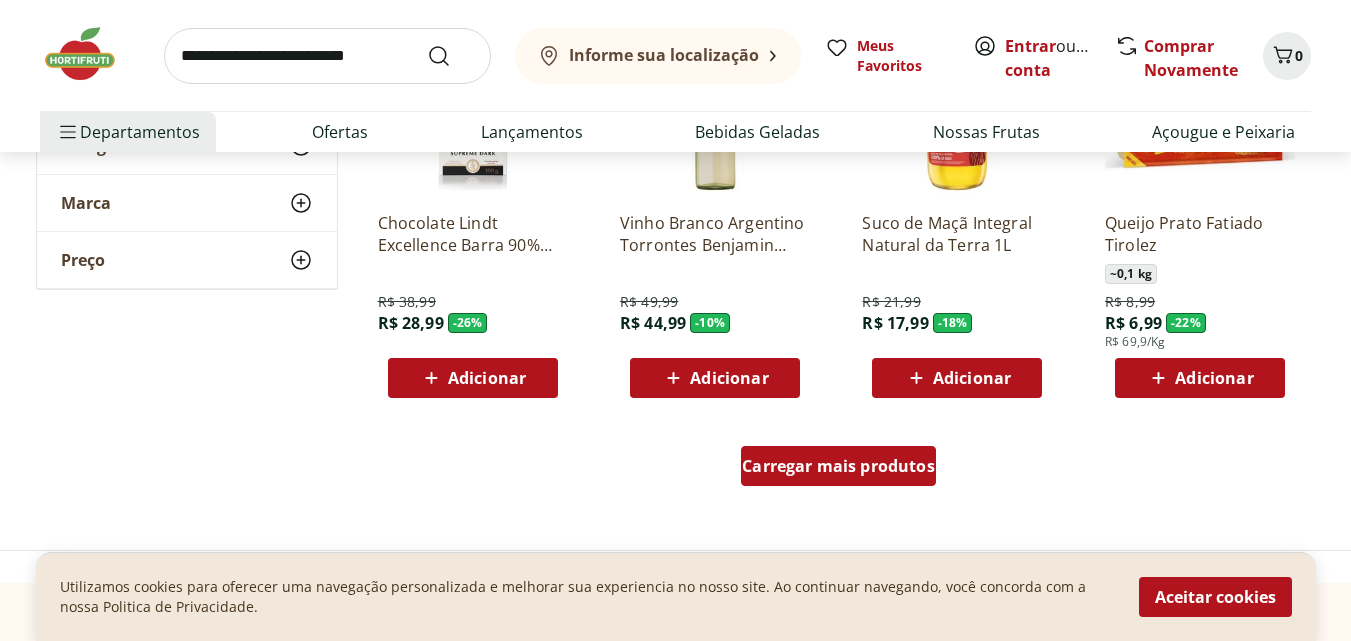 click on "Carregar mais produtos" at bounding box center (838, 466) 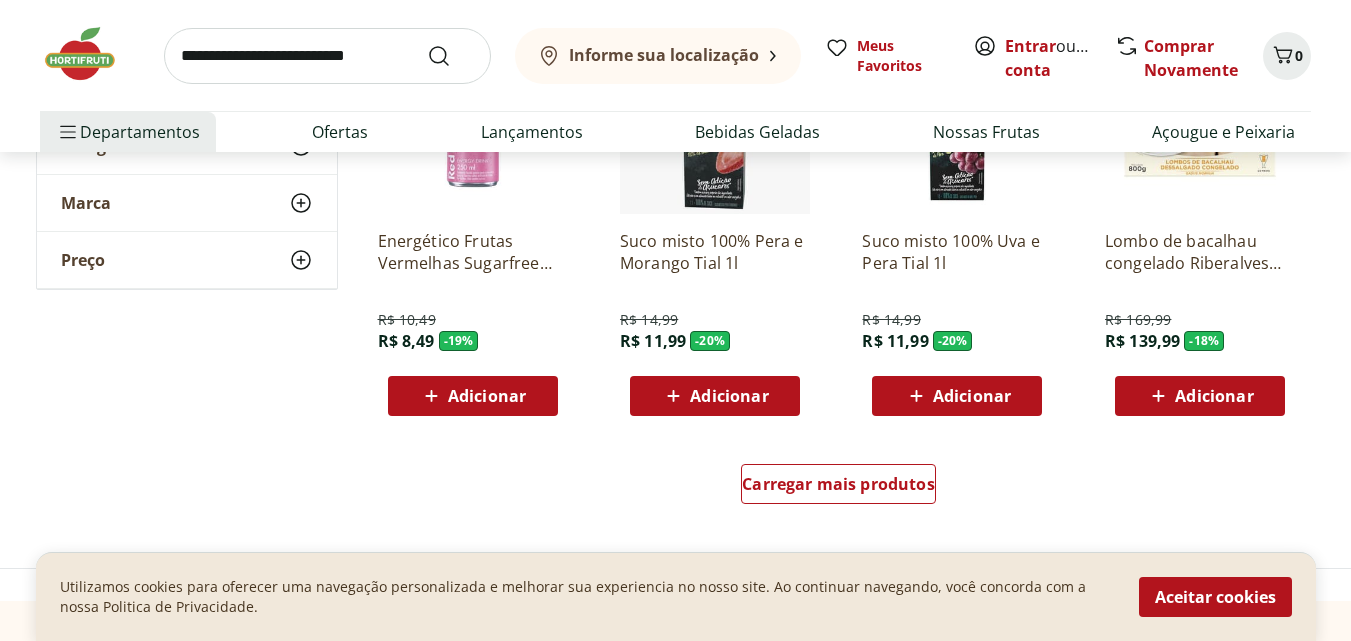 scroll, scrollTop: 7840, scrollLeft: 0, axis: vertical 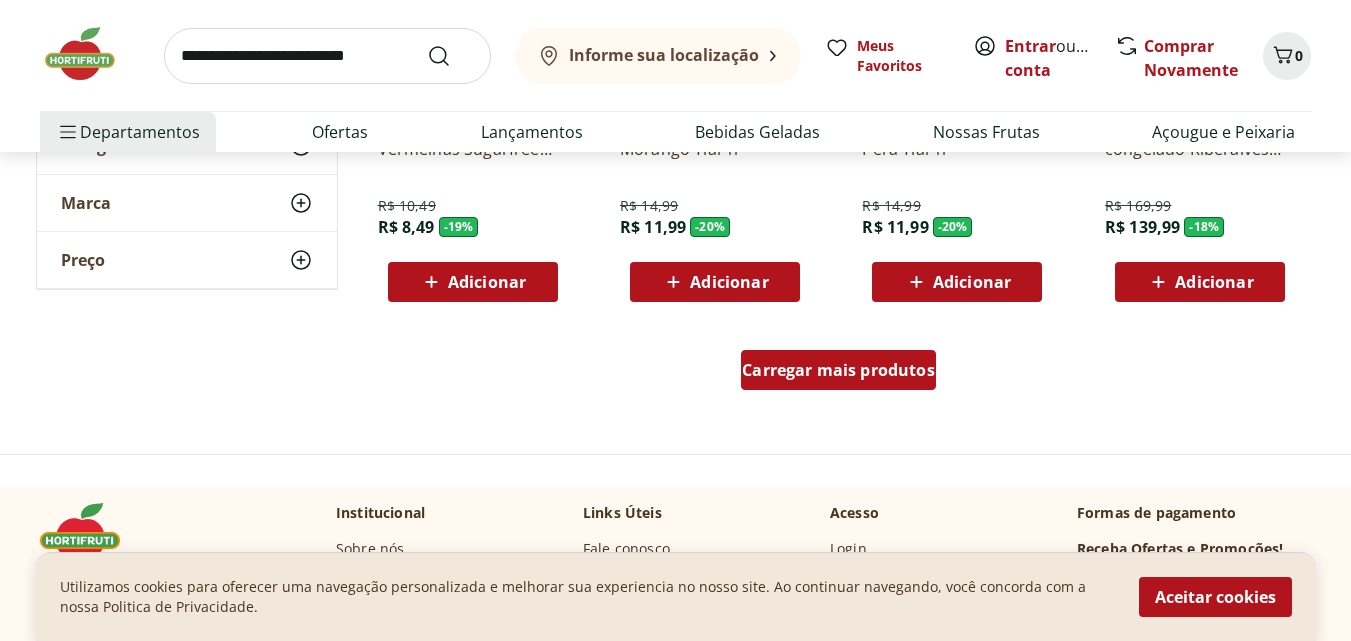 click on "Carregar mais produtos" at bounding box center (838, 370) 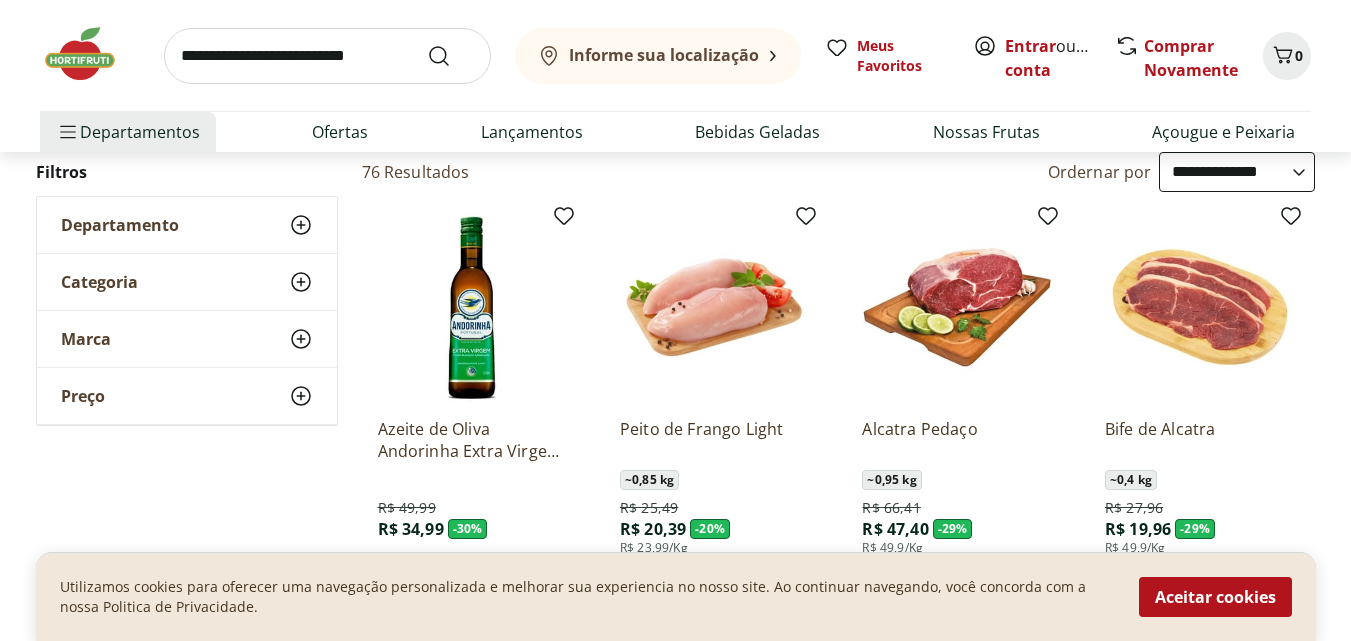 scroll, scrollTop: 0, scrollLeft: 0, axis: both 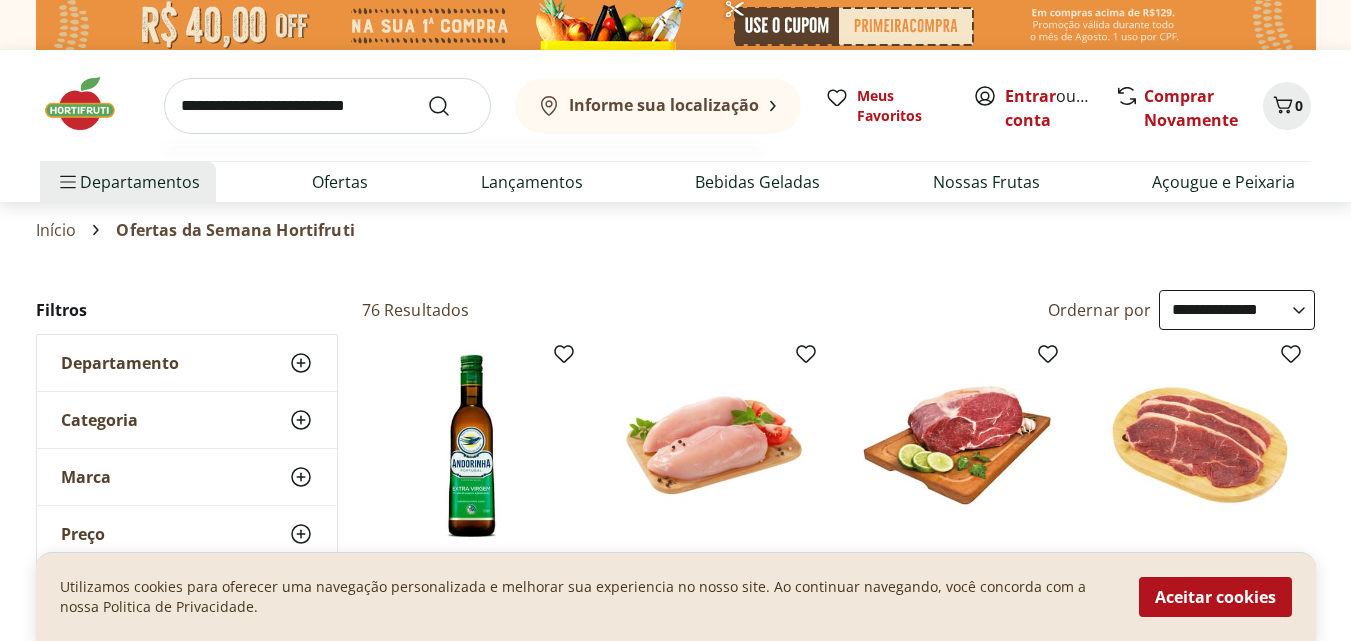 click at bounding box center (327, 106) 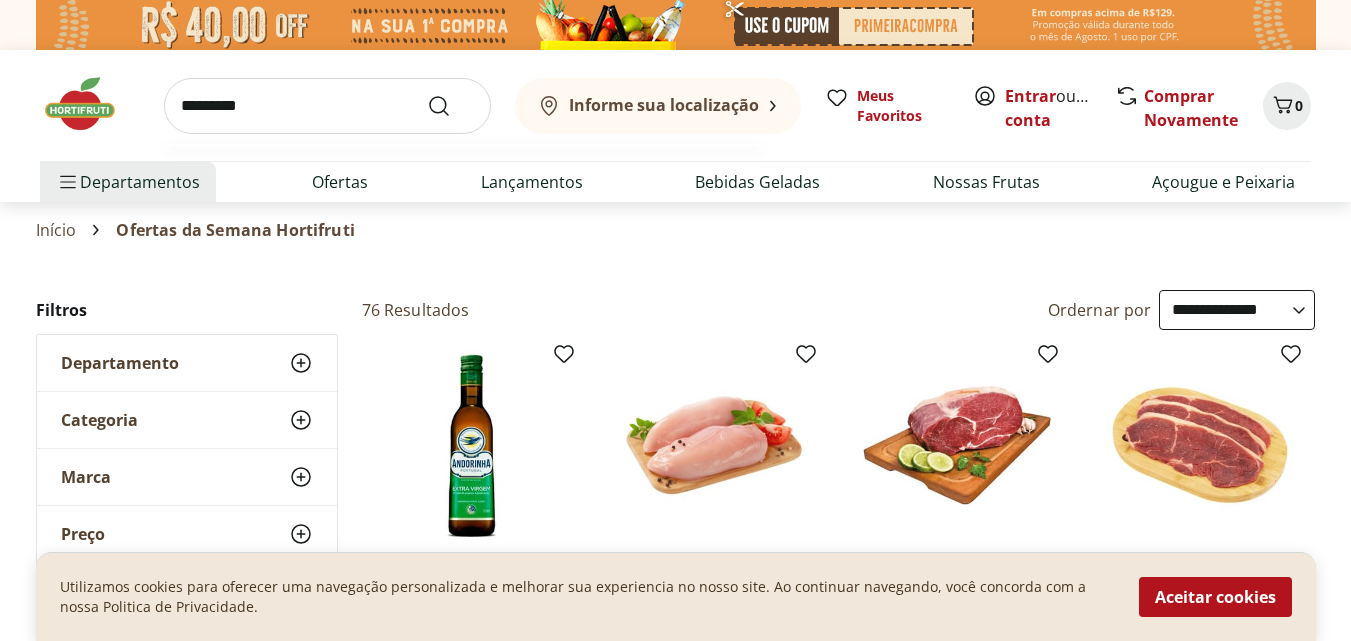 type on "*********" 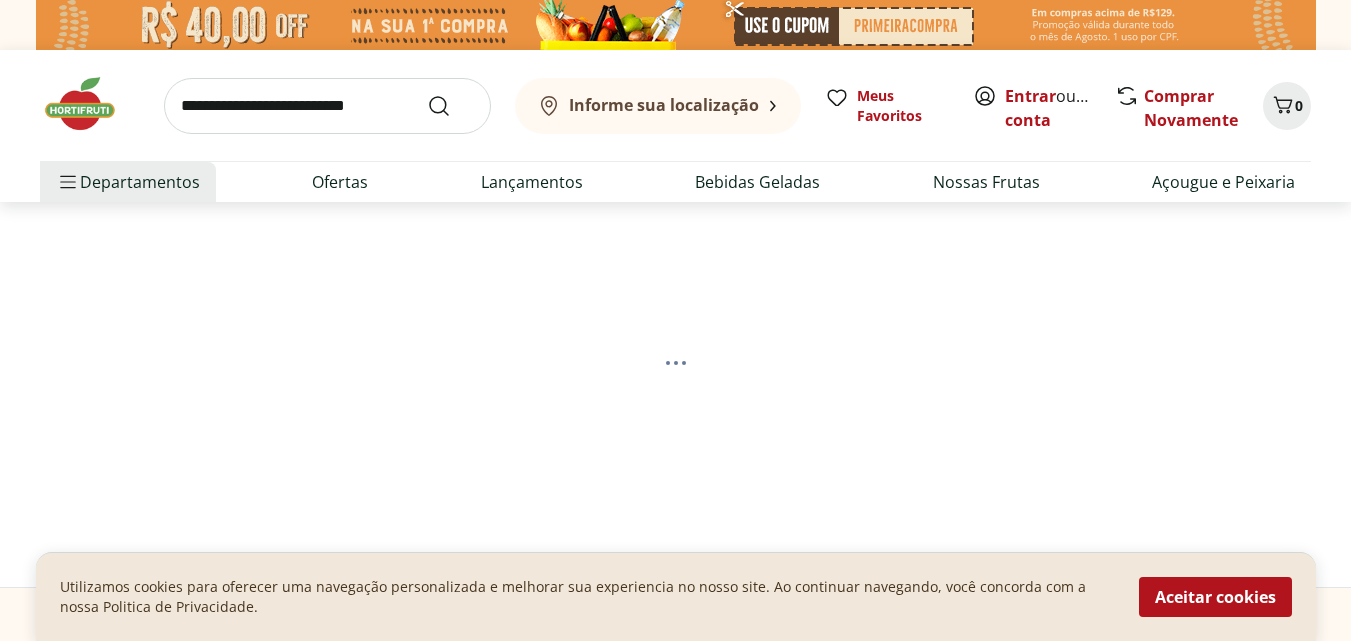 select on "**********" 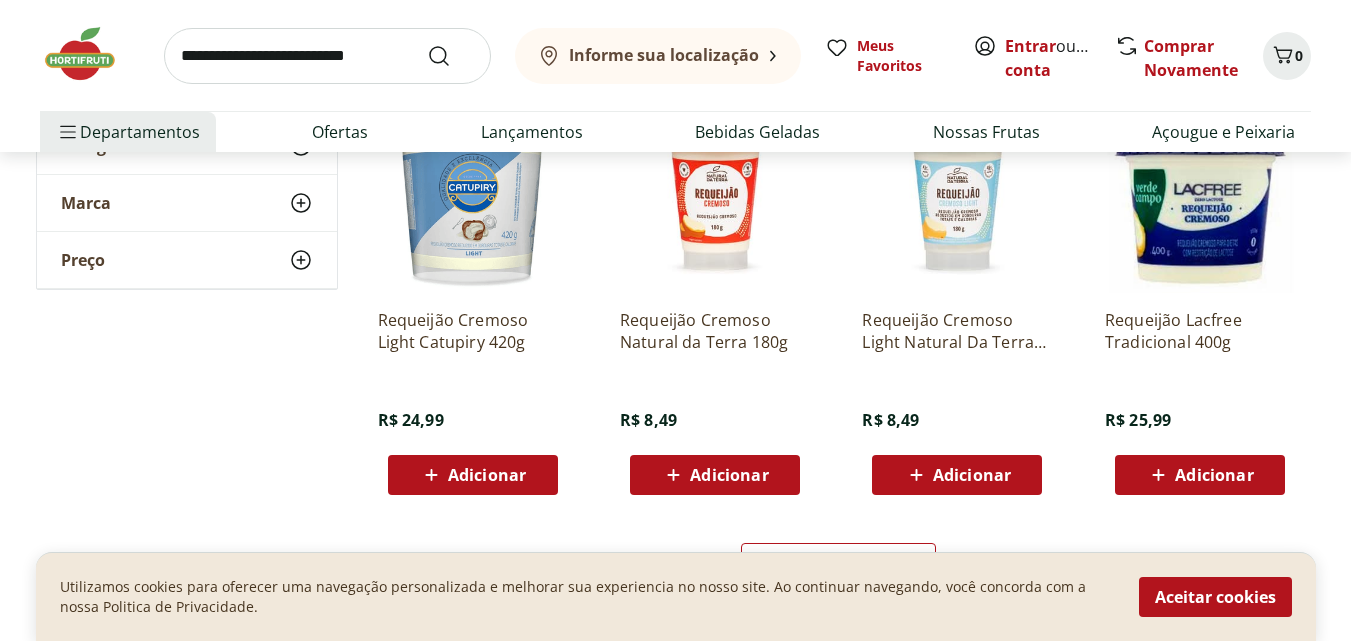 scroll, scrollTop: 1100, scrollLeft: 0, axis: vertical 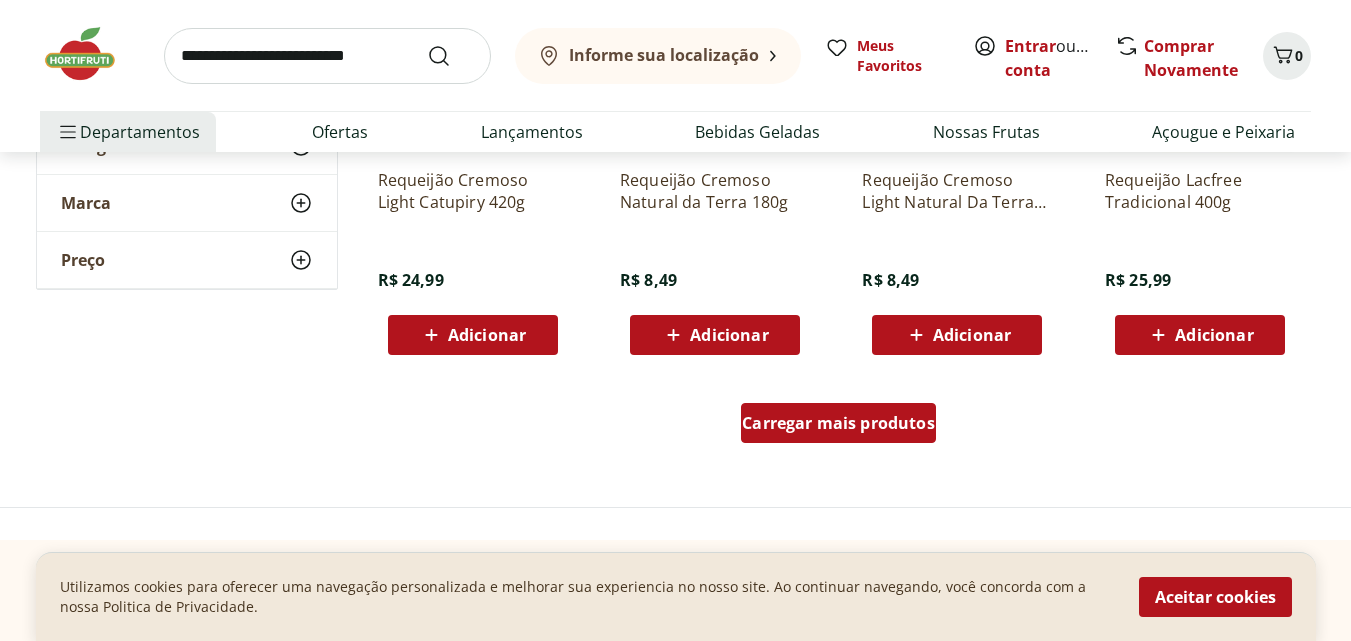 click on "Carregar mais produtos" at bounding box center (838, 423) 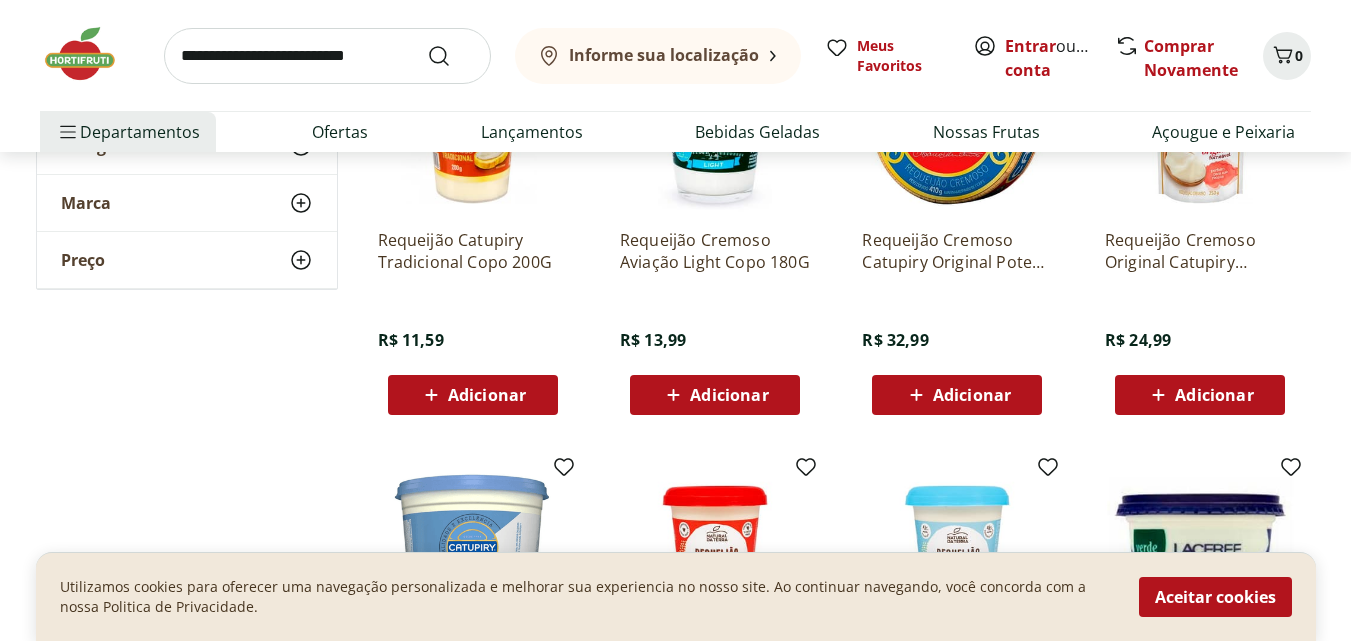 scroll, scrollTop: 640, scrollLeft: 0, axis: vertical 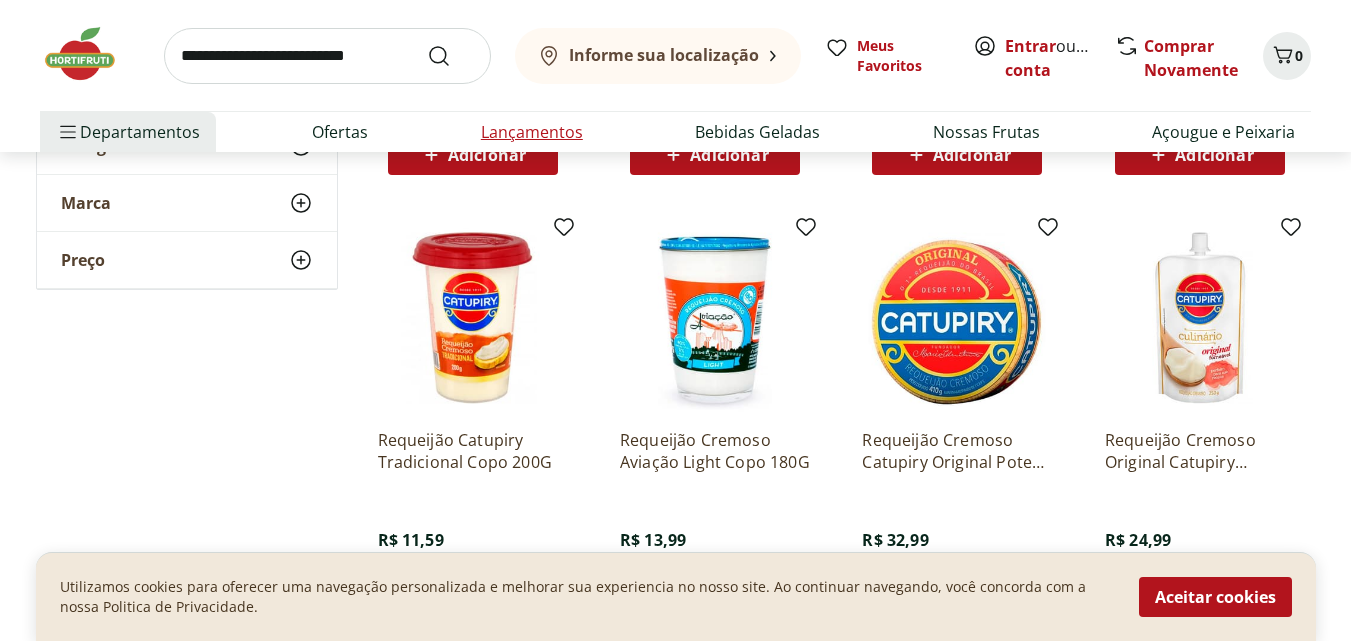click on "Lançamentos" at bounding box center (532, 132) 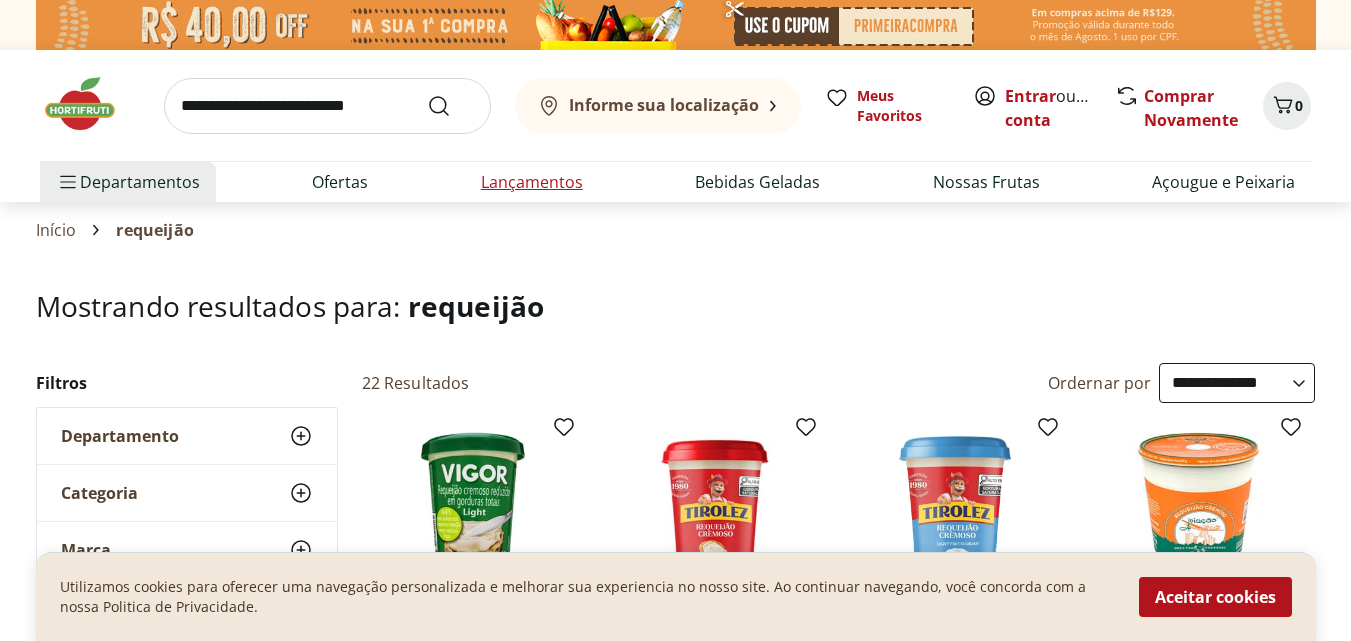 select on "**********" 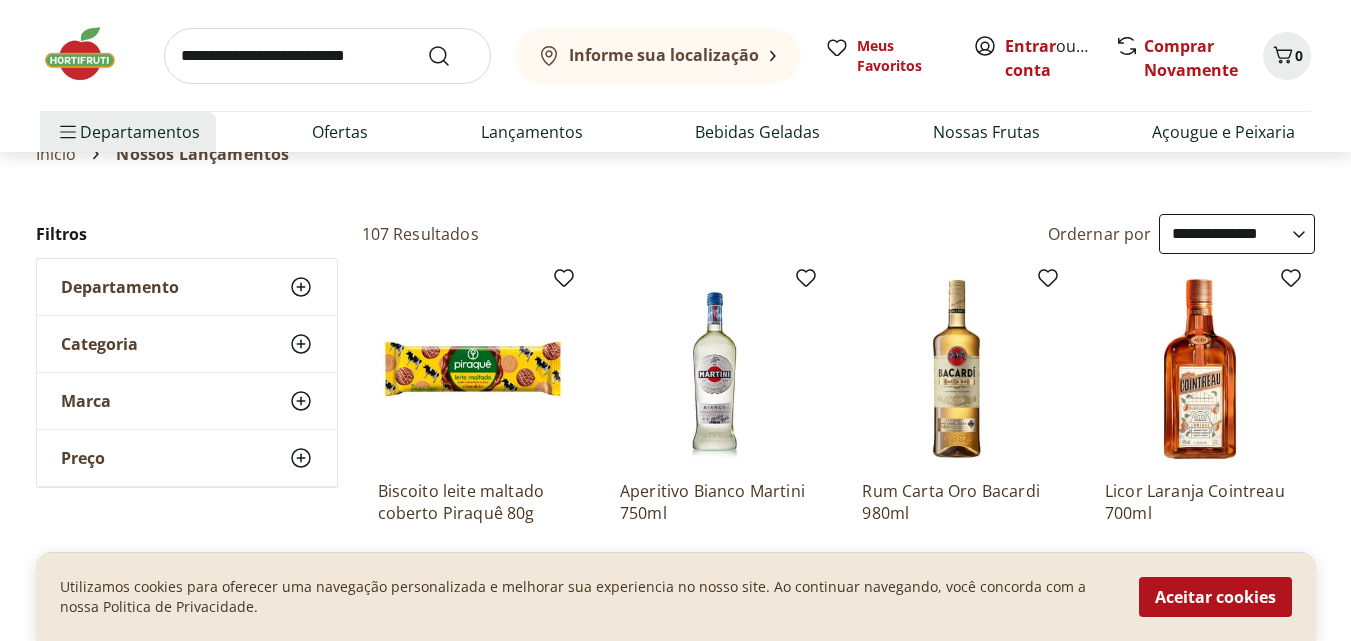 scroll, scrollTop: 0, scrollLeft: 0, axis: both 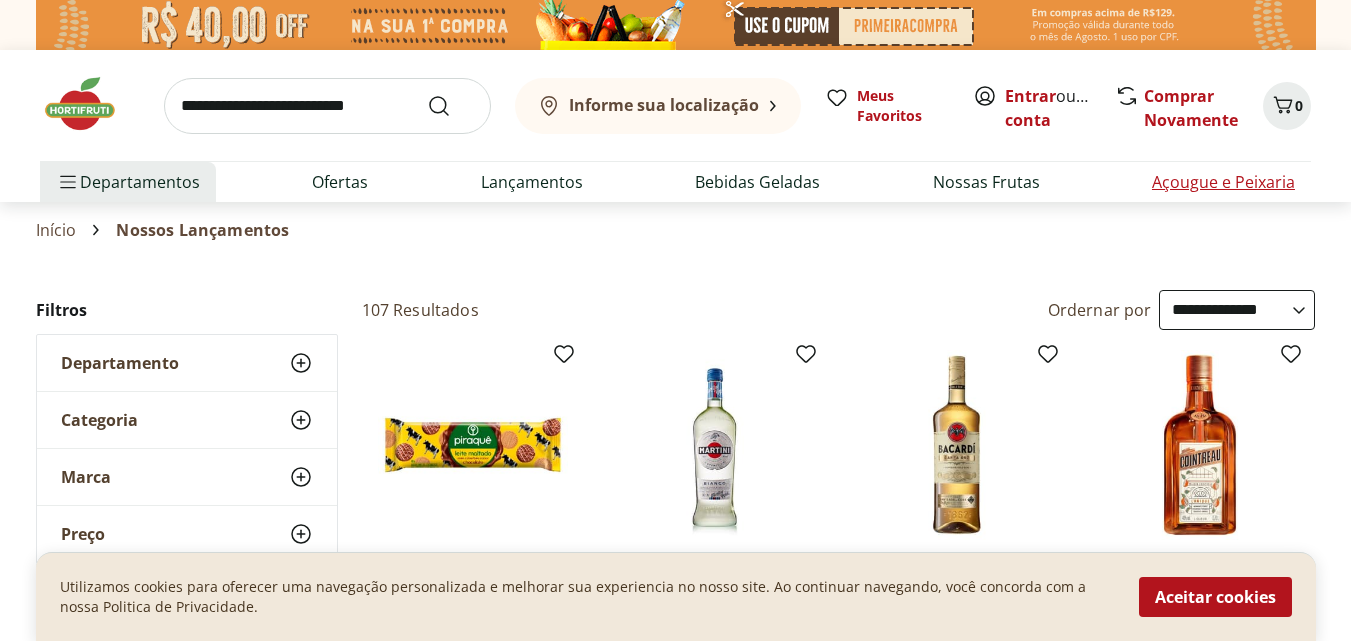 click on "Açougue e Peixaria" at bounding box center (1223, 182) 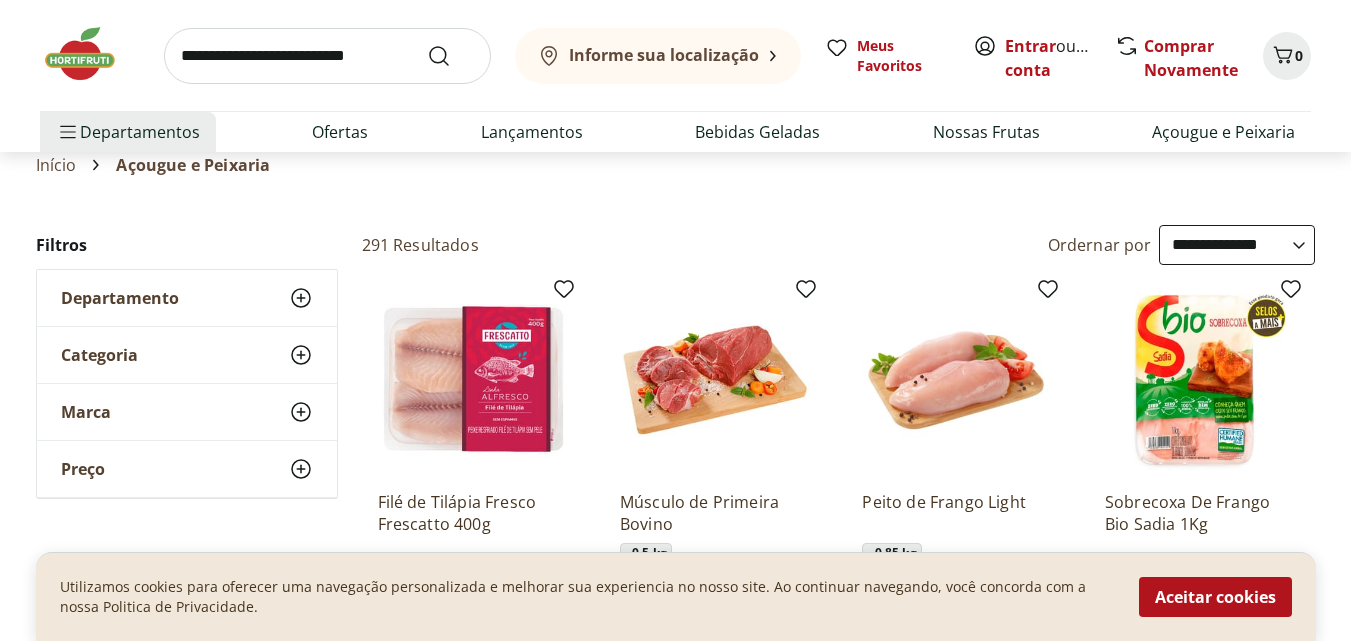 scroll, scrollTop: 100, scrollLeft: 0, axis: vertical 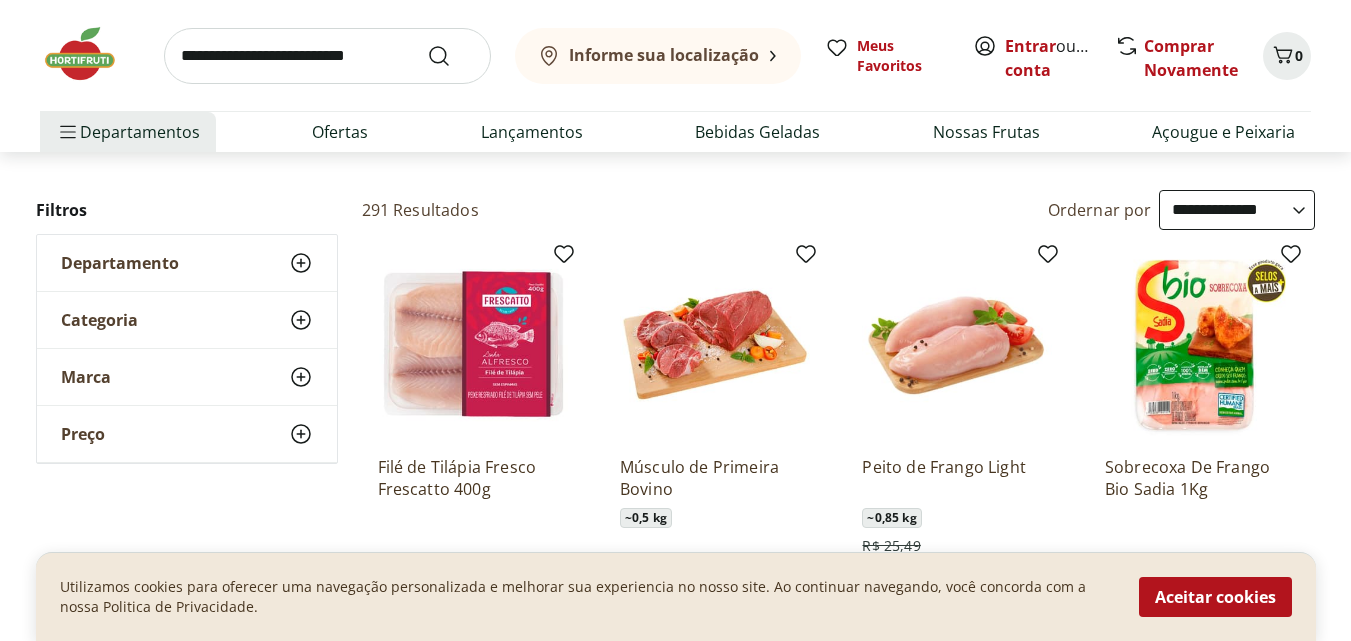 click on "**********" at bounding box center [1237, 210] 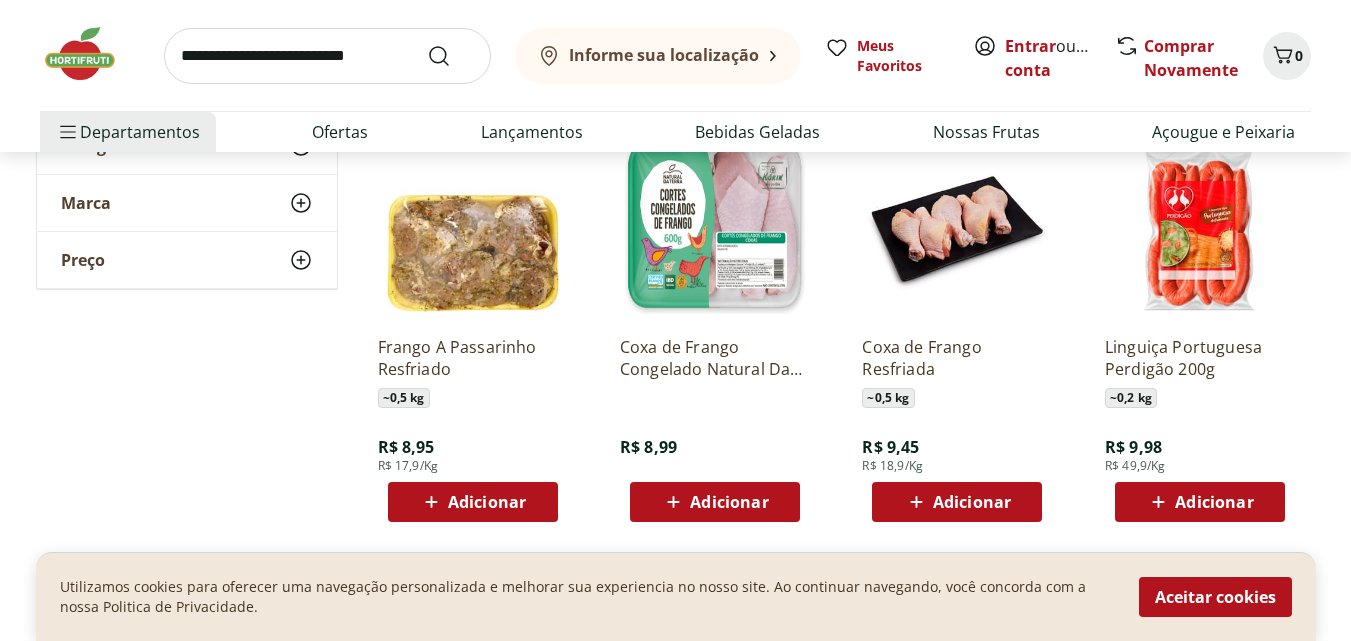 scroll, scrollTop: 1300, scrollLeft: 0, axis: vertical 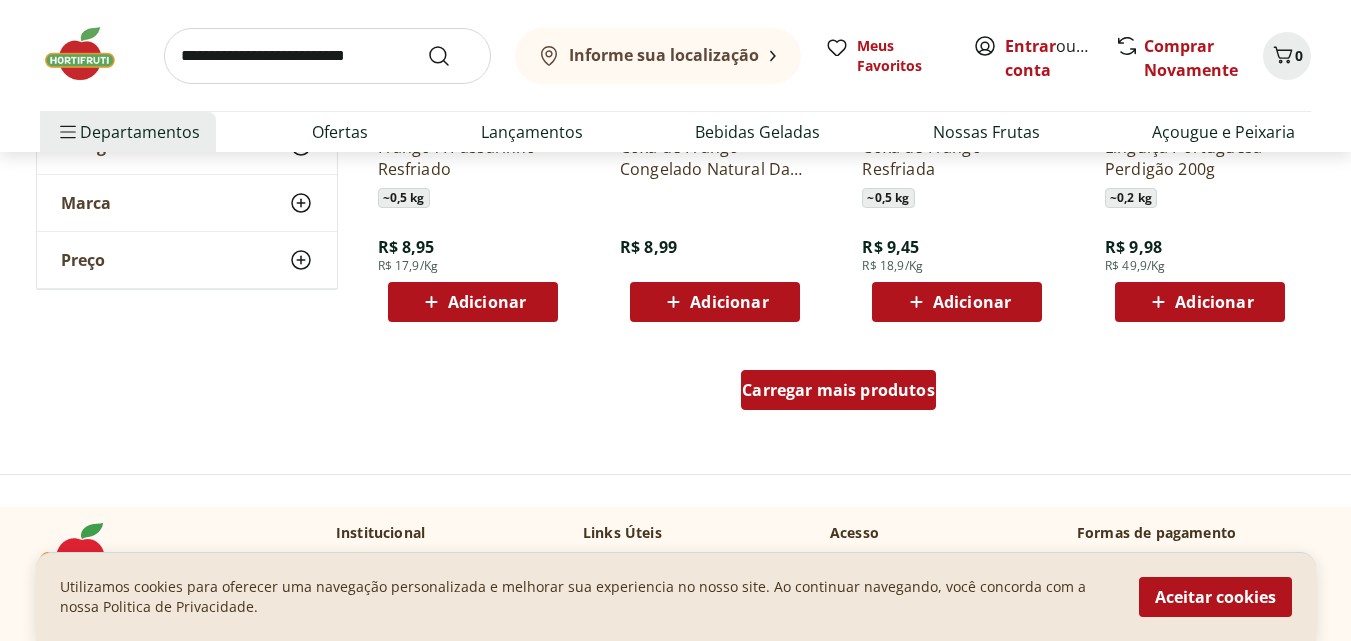 click on "Carregar mais produtos" at bounding box center [838, 390] 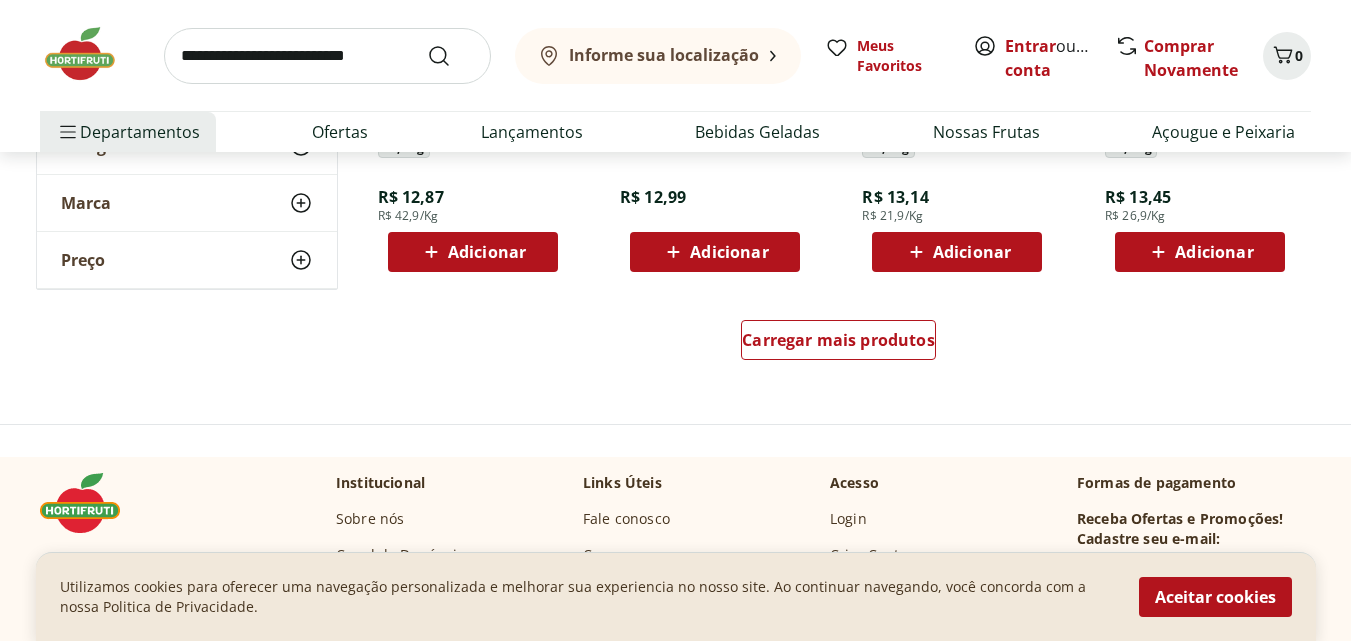 scroll, scrollTop: 2700, scrollLeft: 0, axis: vertical 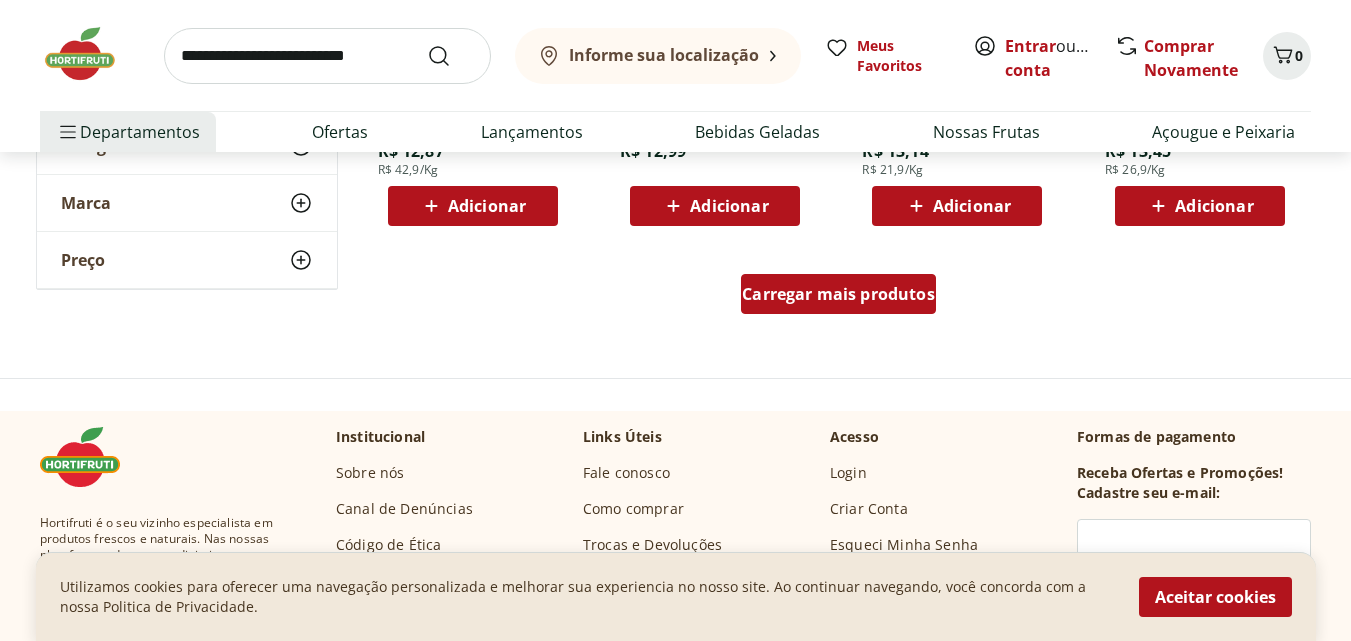 click on "Carregar mais produtos" at bounding box center [838, 294] 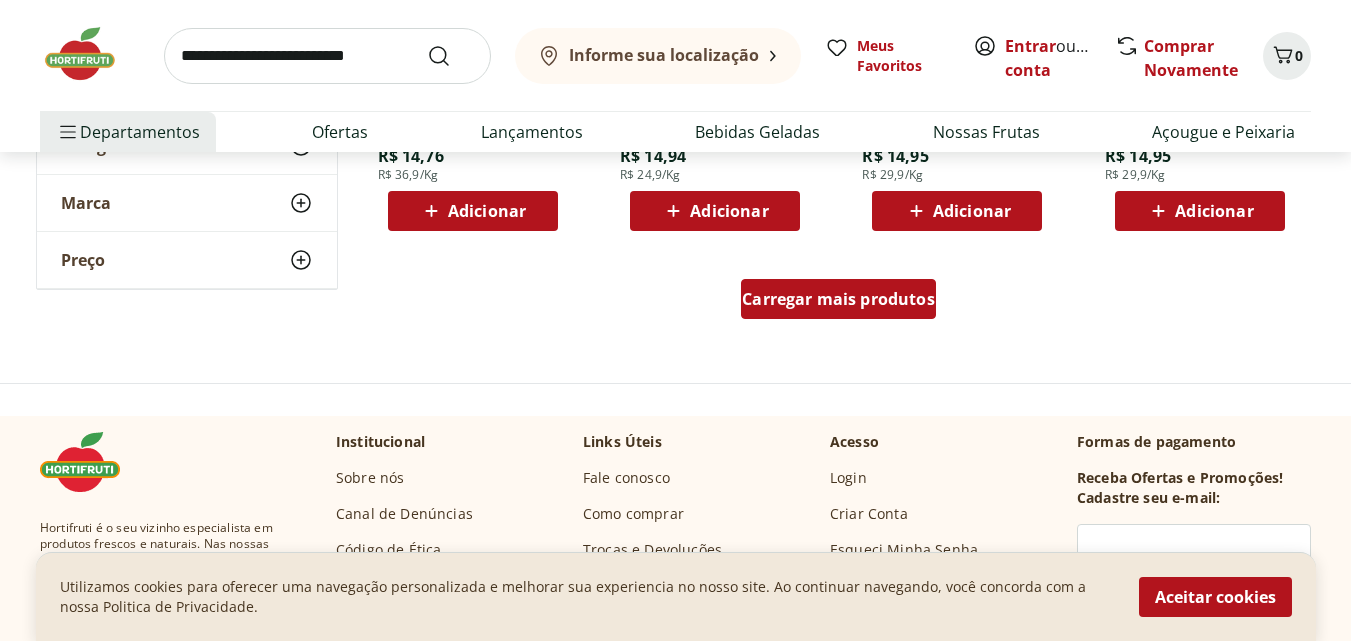scroll, scrollTop: 4000, scrollLeft: 0, axis: vertical 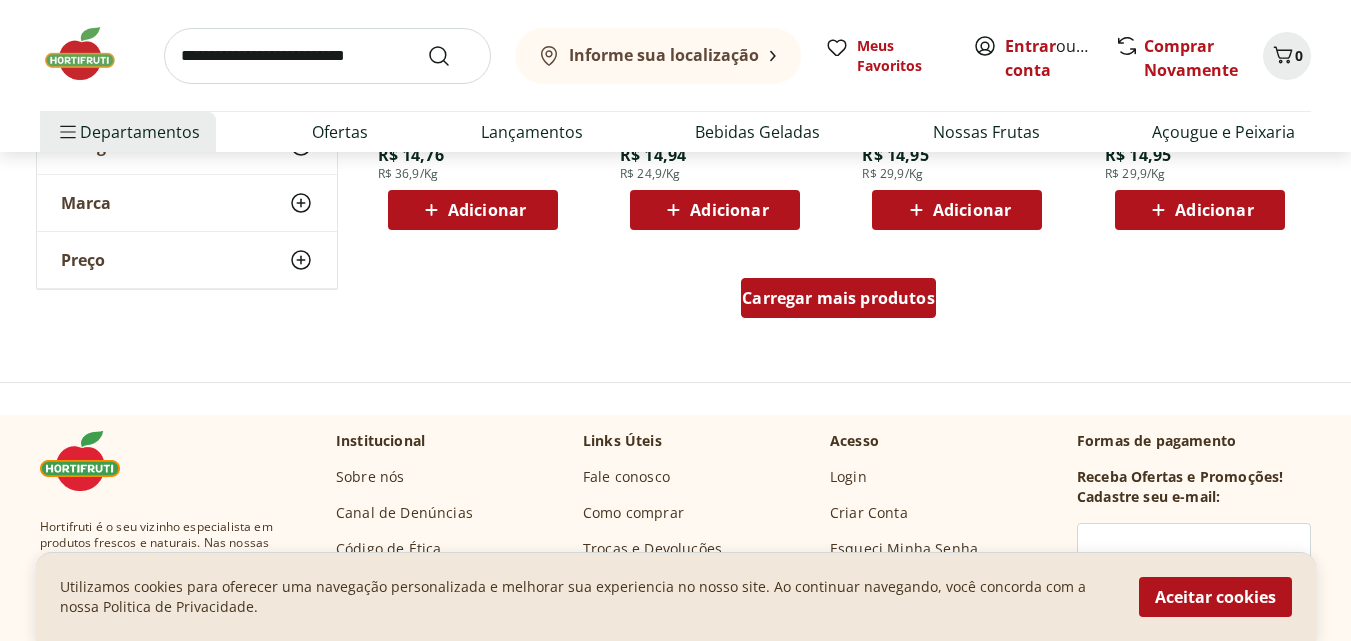 click on "Carregar mais produtos" at bounding box center (838, 298) 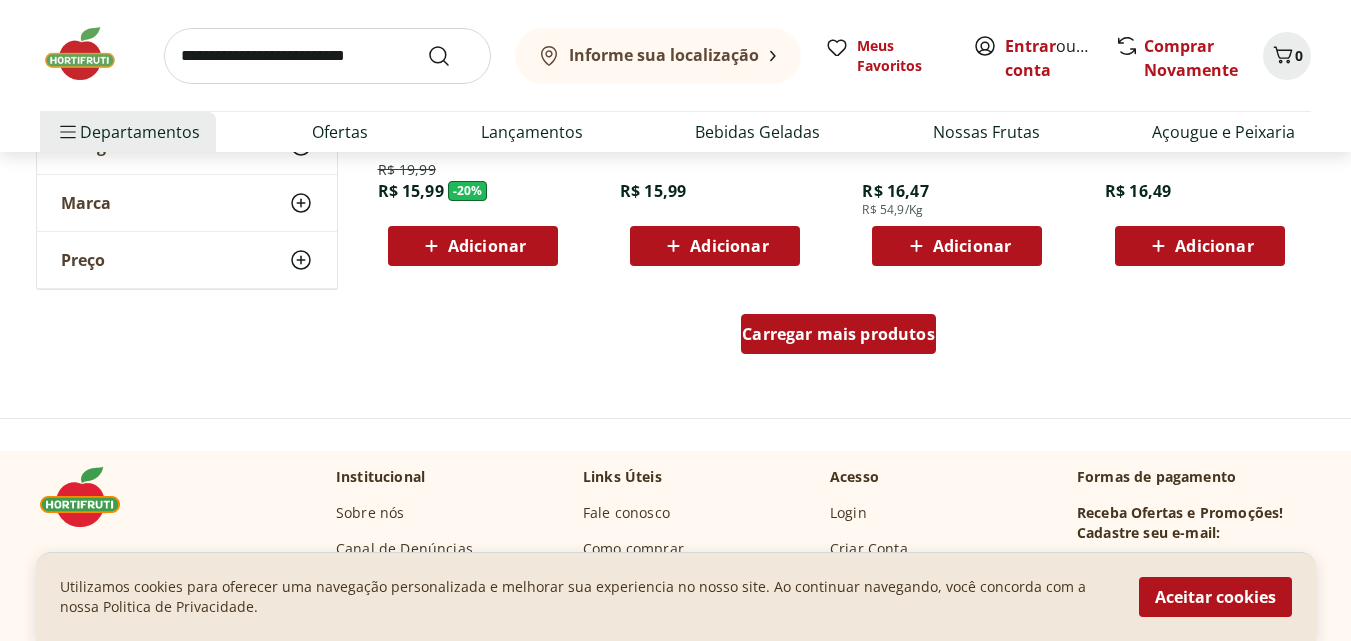 scroll, scrollTop: 5300, scrollLeft: 0, axis: vertical 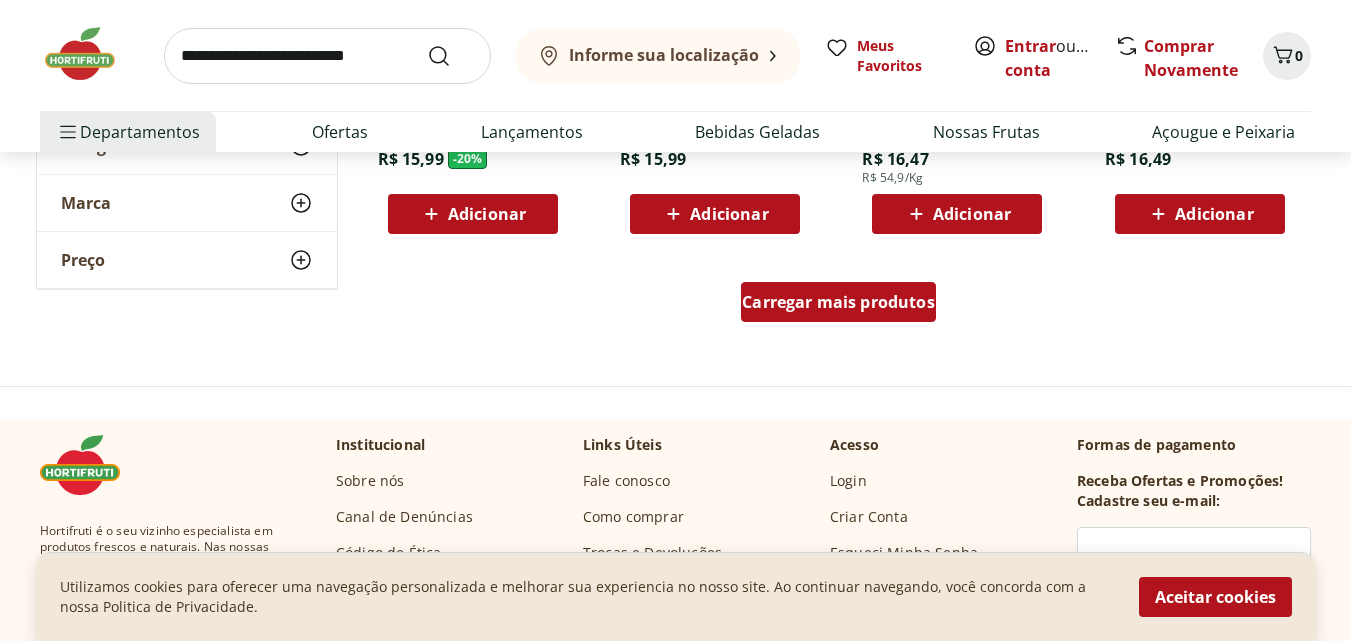 click on "Carregar mais produtos" at bounding box center [838, 302] 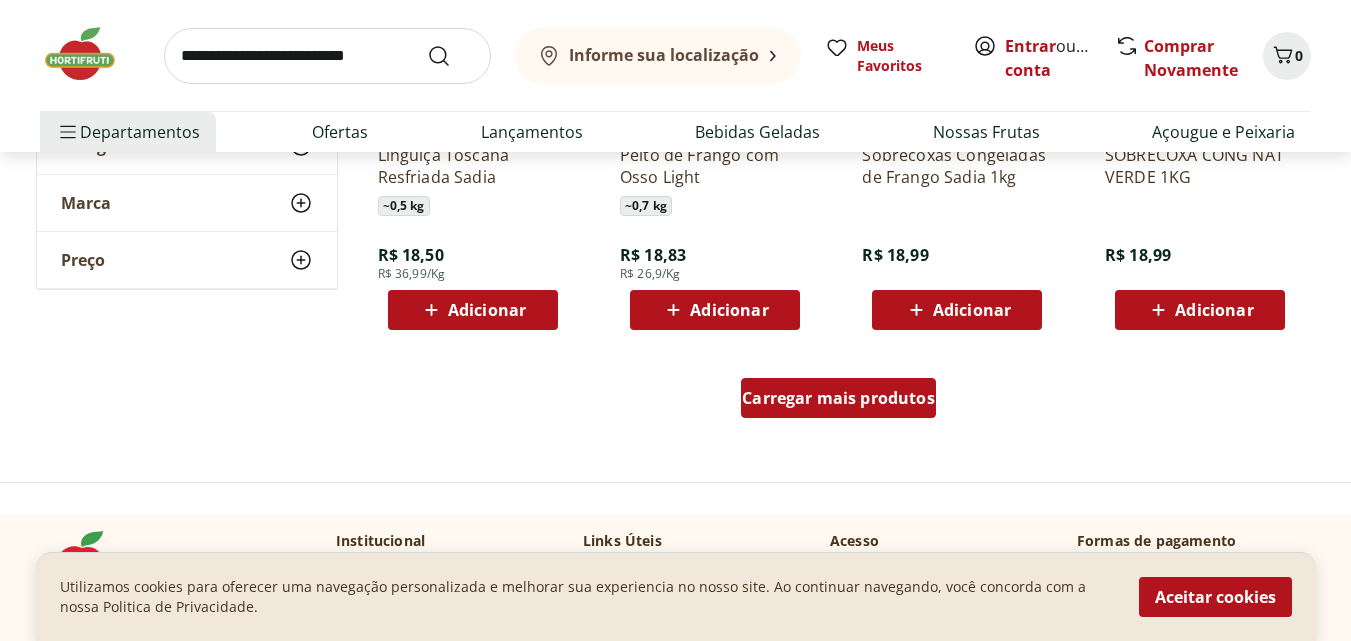 scroll, scrollTop: 6600, scrollLeft: 0, axis: vertical 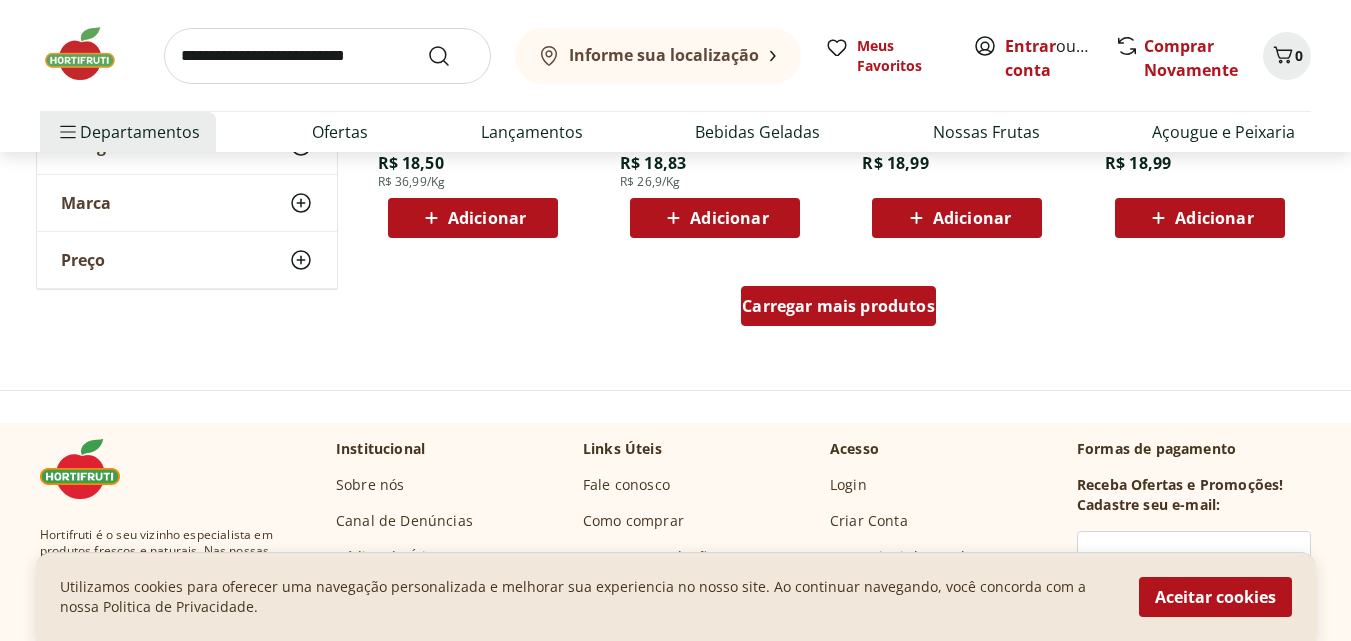 click on "Carregar mais produtos" at bounding box center [838, 306] 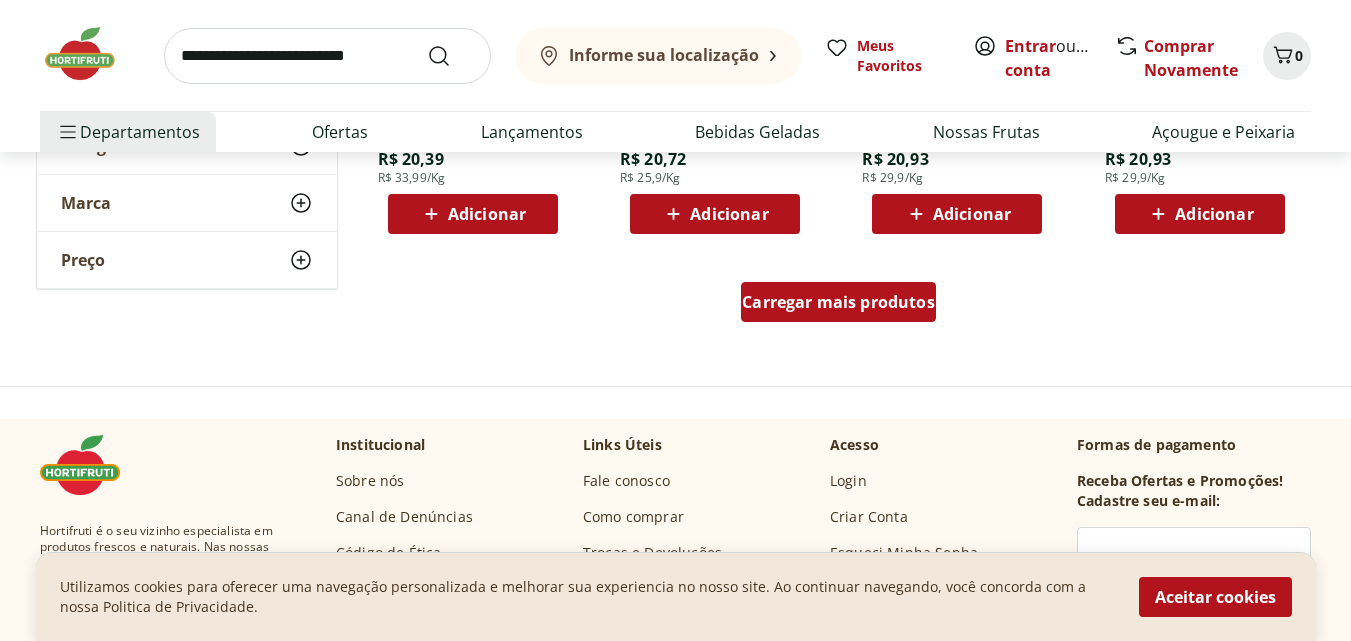 scroll, scrollTop: 7900, scrollLeft: 0, axis: vertical 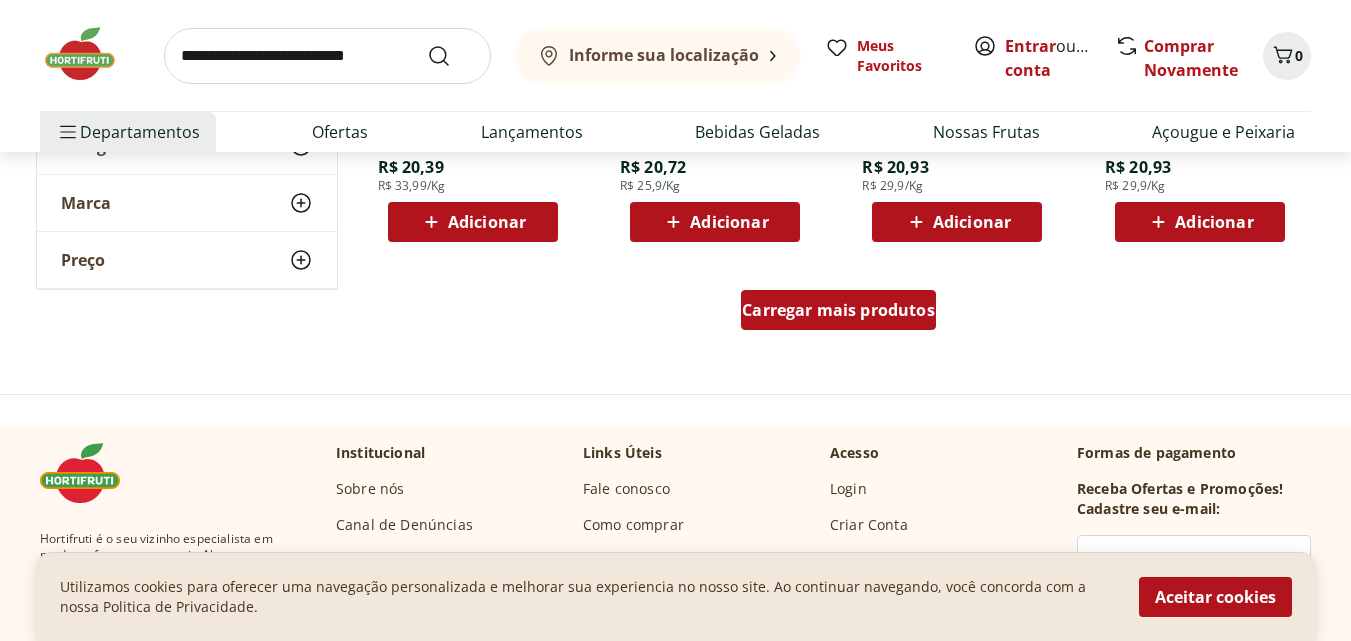 click on "Carregar mais produtos" at bounding box center [838, 310] 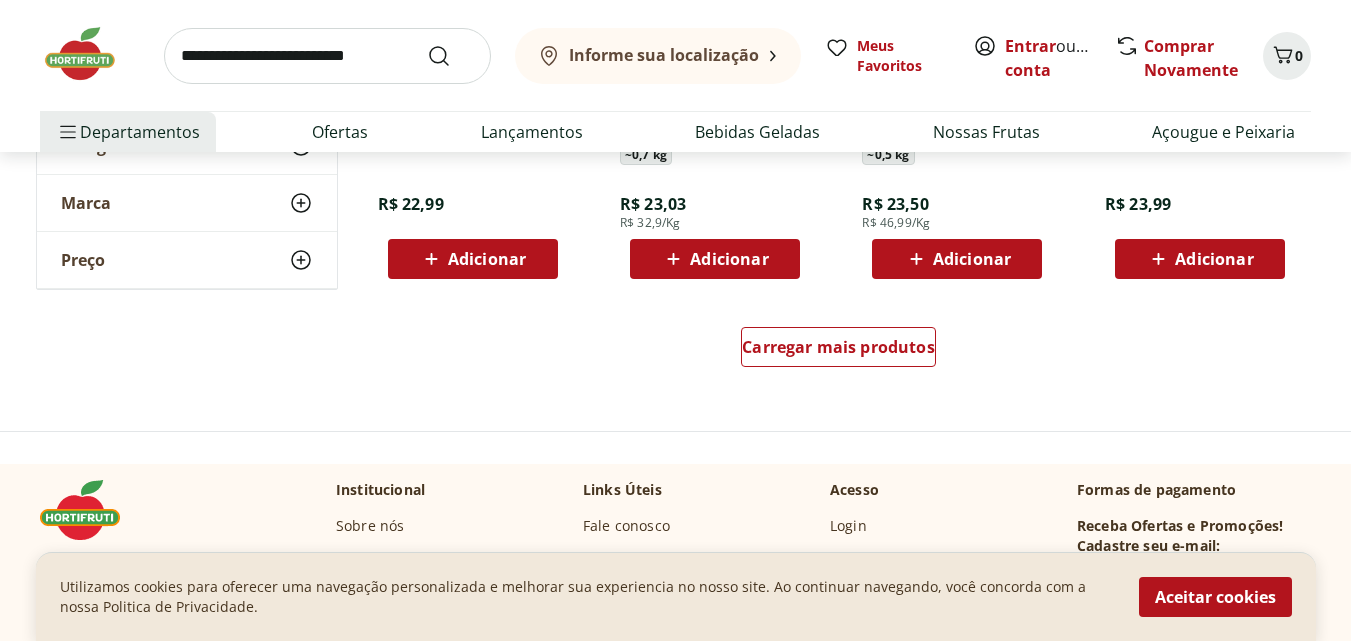 scroll, scrollTop: 9200, scrollLeft: 0, axis: vertical 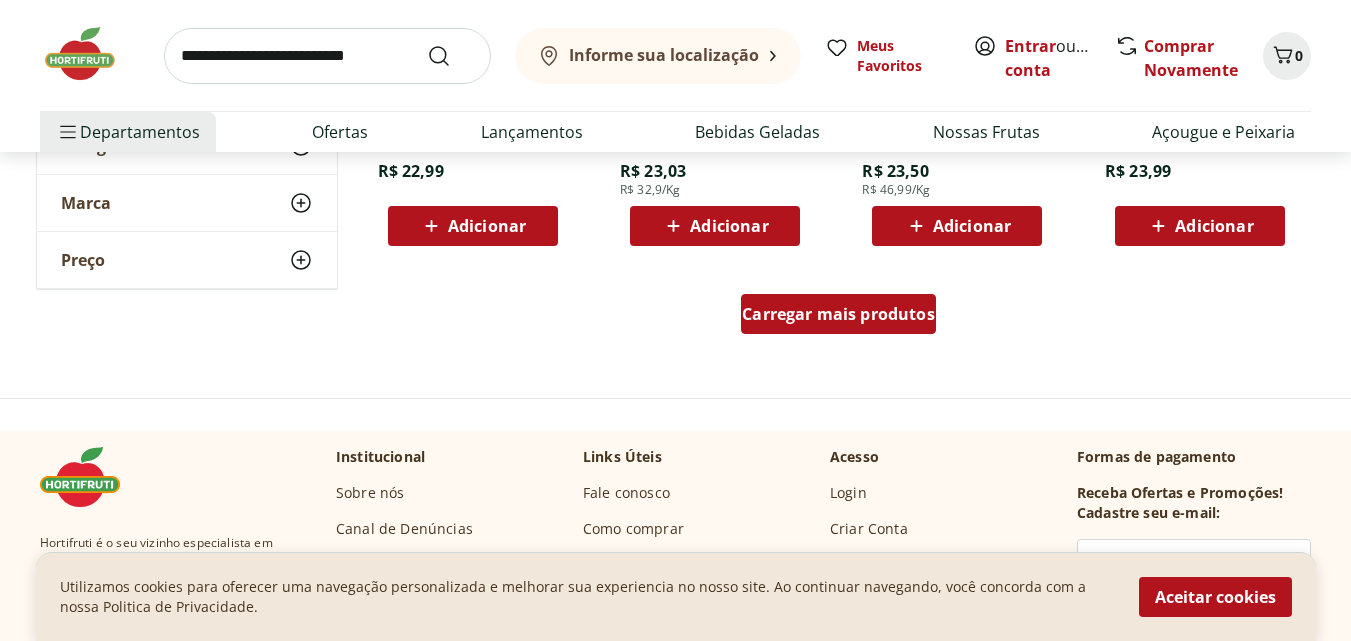 click on "Carregar mais produtos" at bounding box center [838, 314] 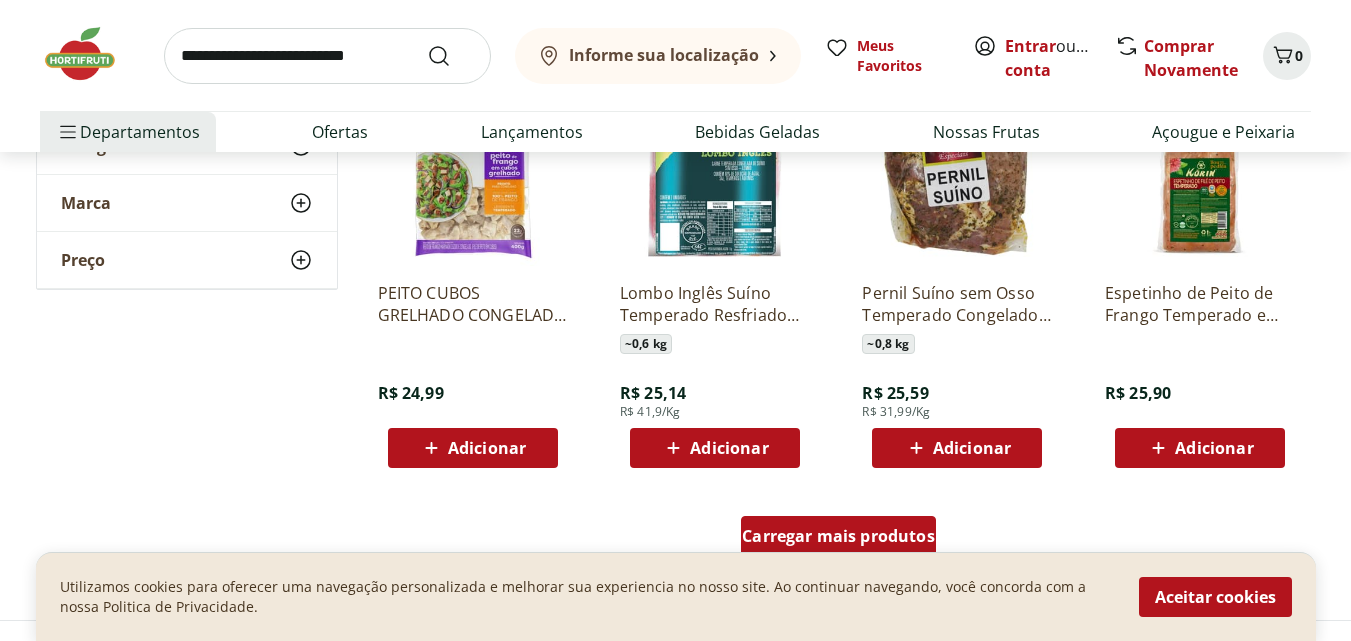 scroll, scrollTop: 10300, scrollLeft: 0, axis: vertical 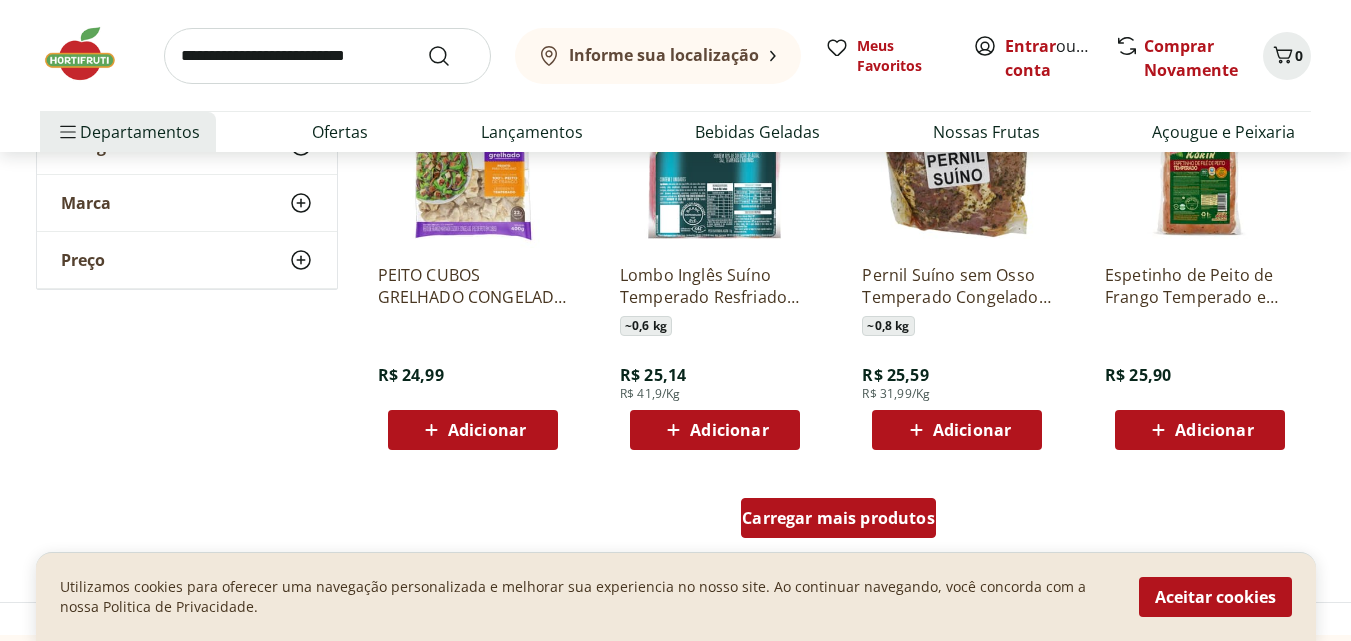 click on "Carregar mais produtos" at bounding box center [838, 518] 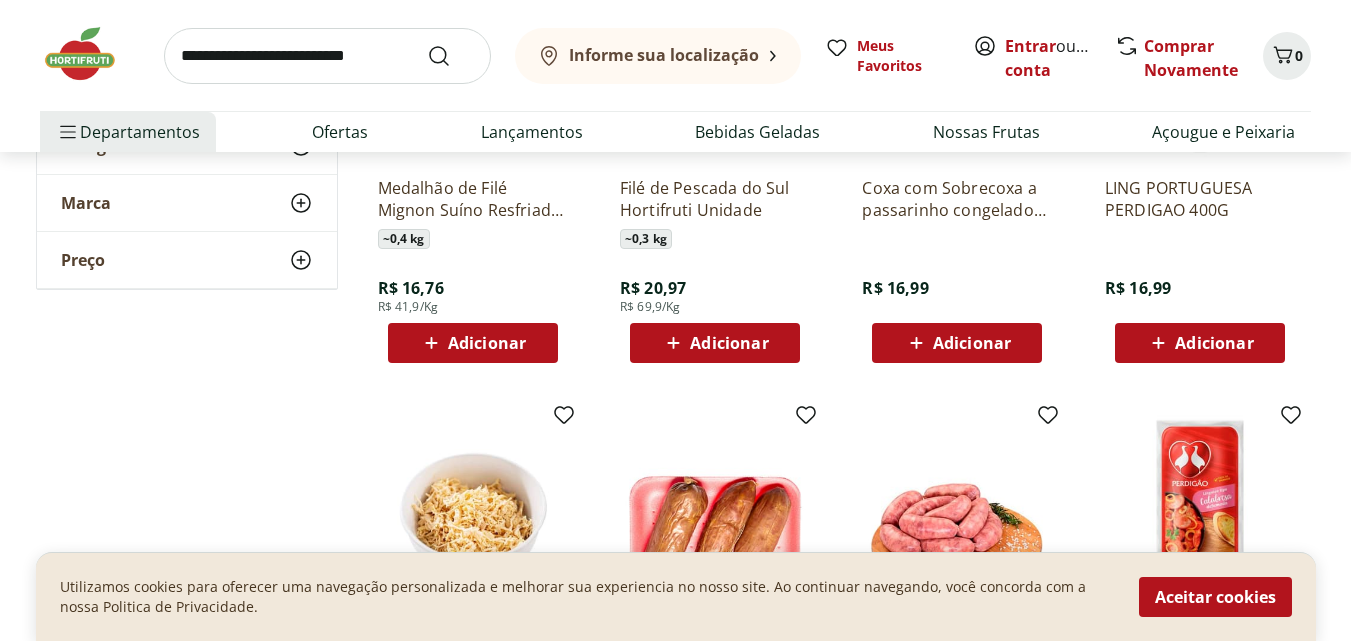 scroll, scrollTop: 5400, scrollLeft: 0, axis: vertical 